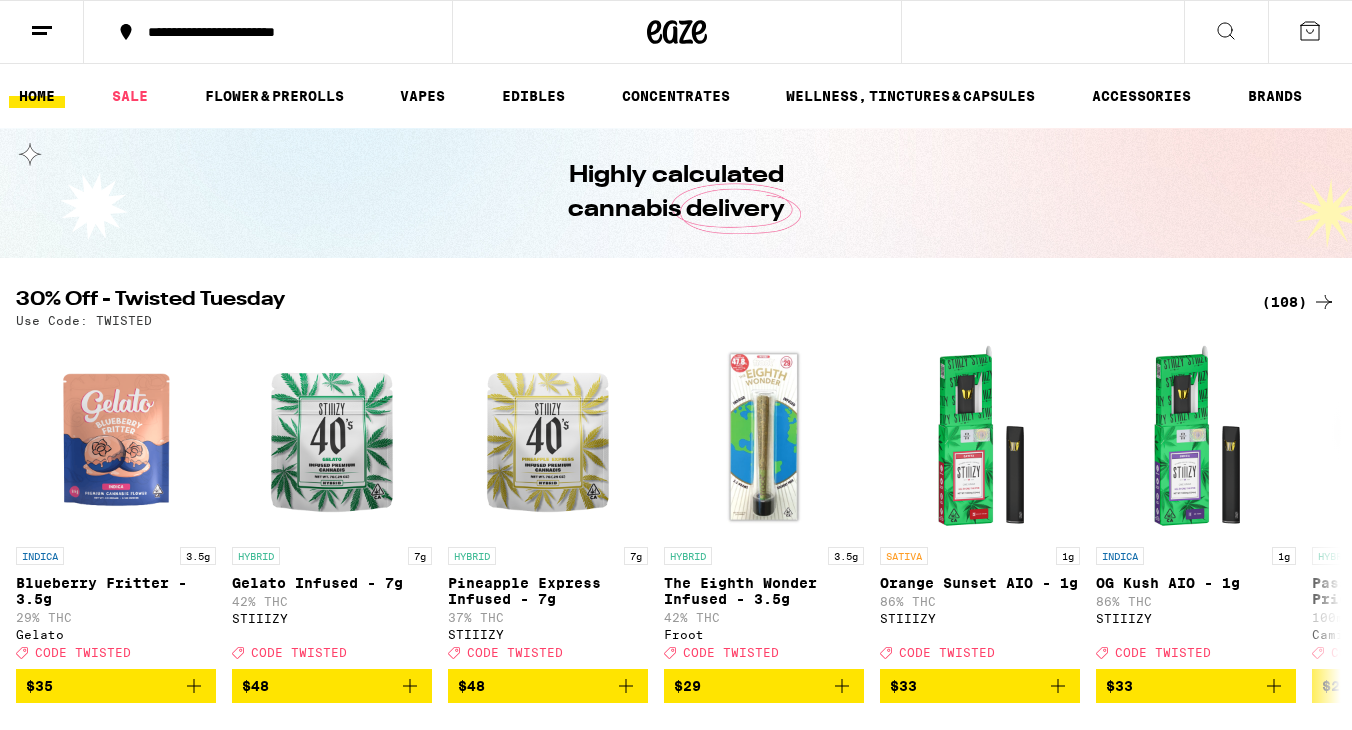 scroll, scrollTop: 0, scrollLeft: 0, axis: both 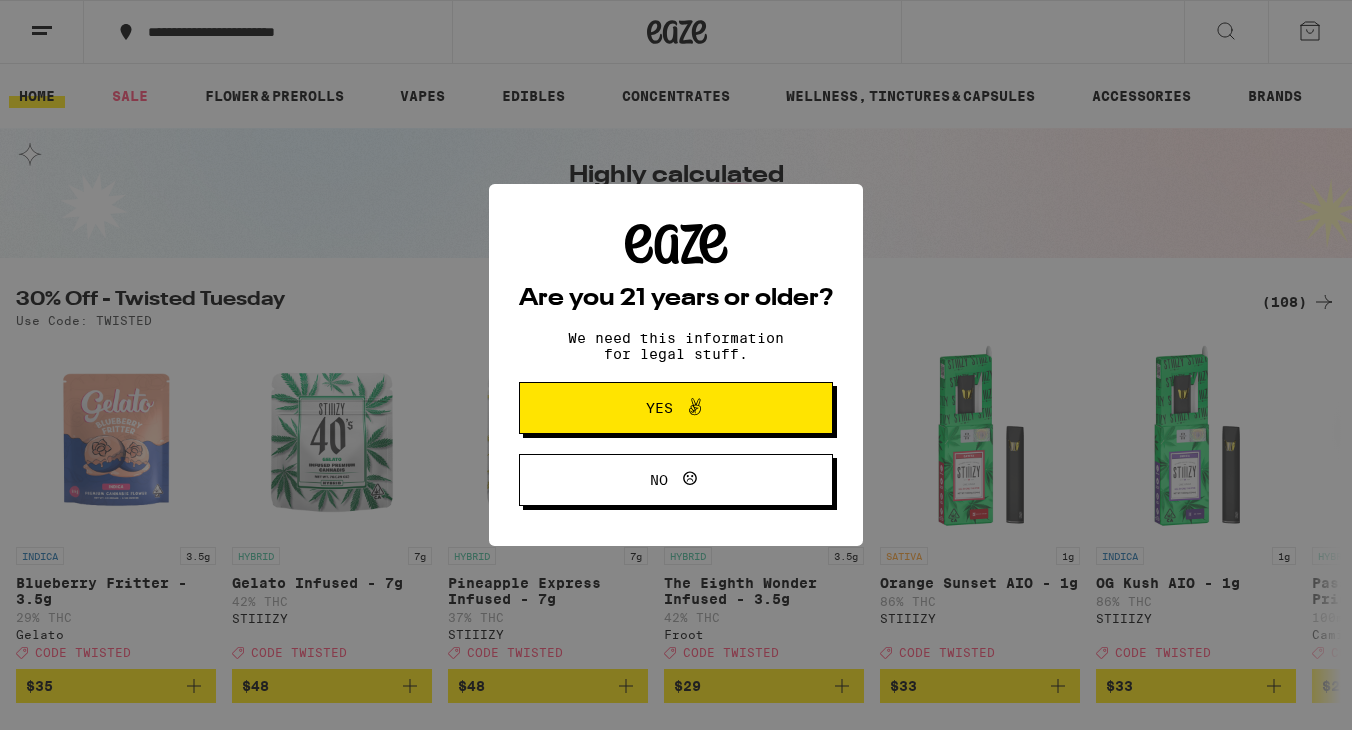 click on "Yes" at bounding box center (676, 408) 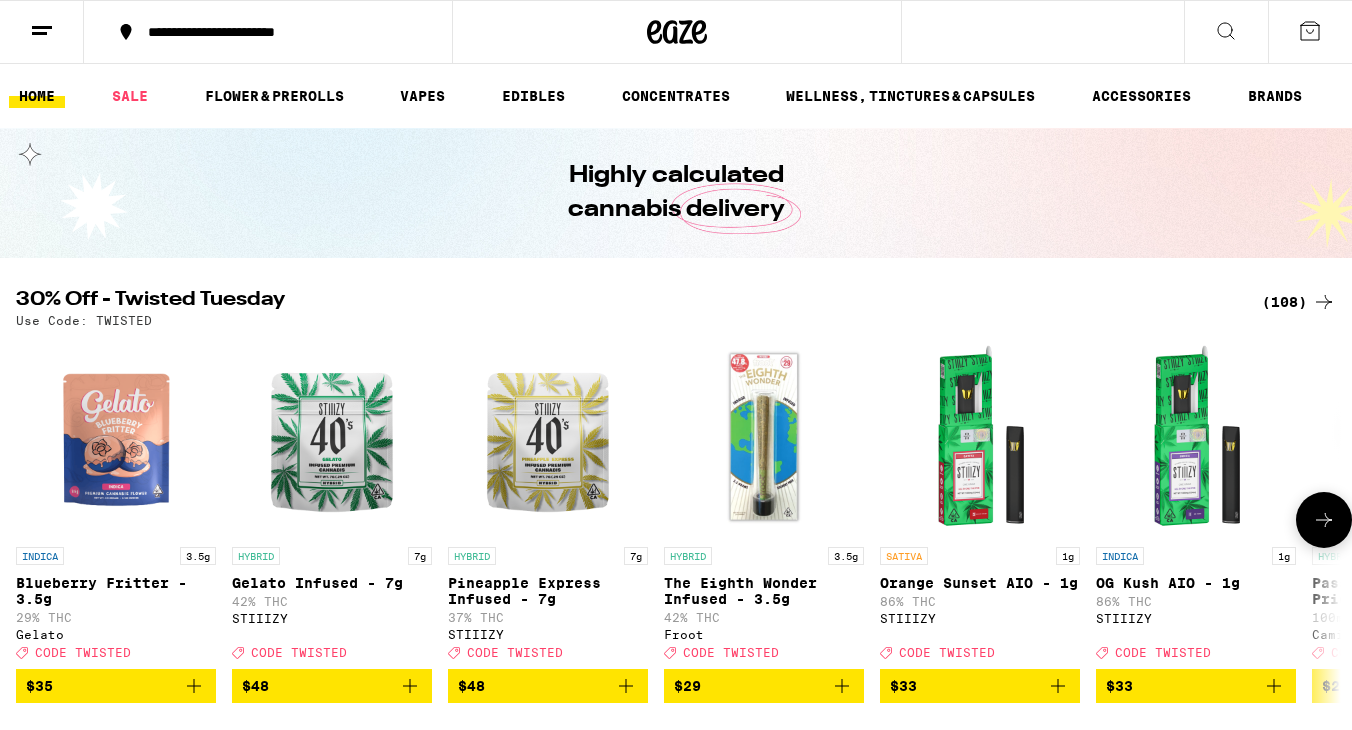 scroll, scrollTop: 0, scrollLeft: 0, axis: both 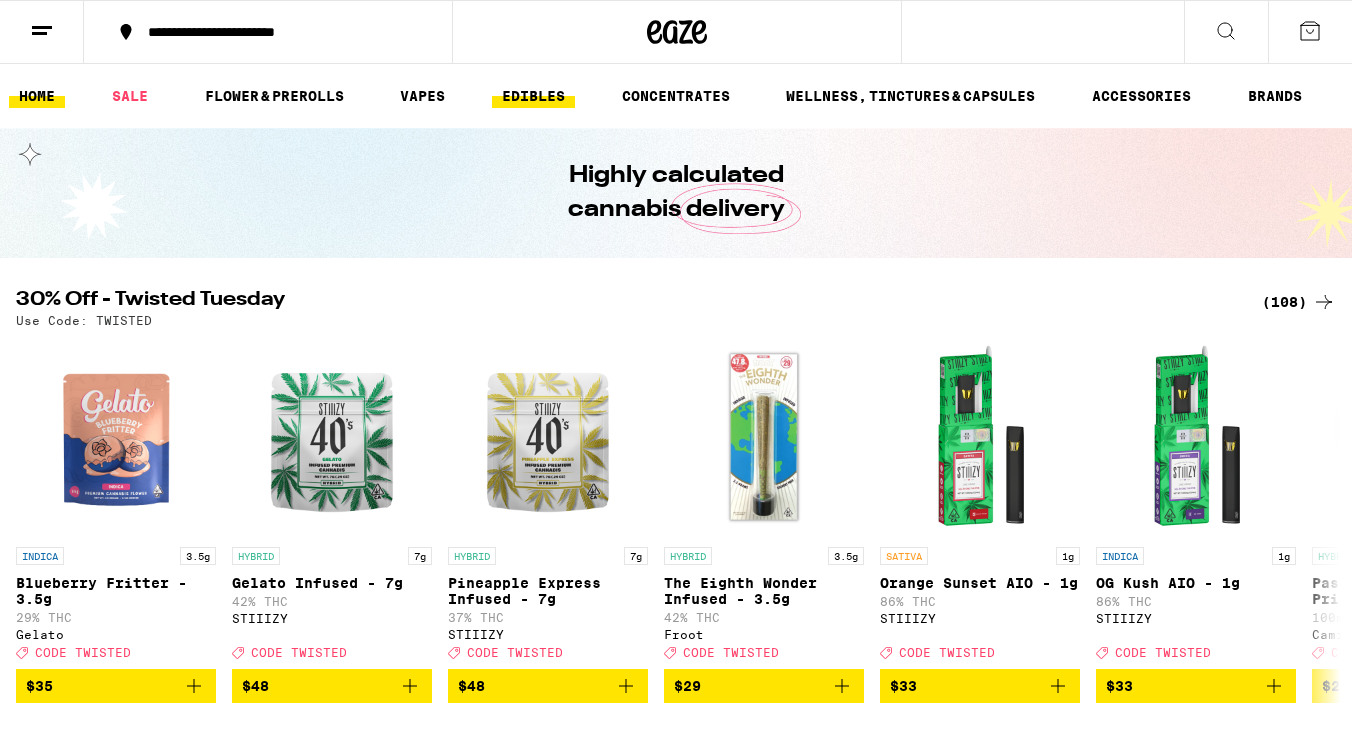 click on "EDIBLES" at bounding box center (533, 96) 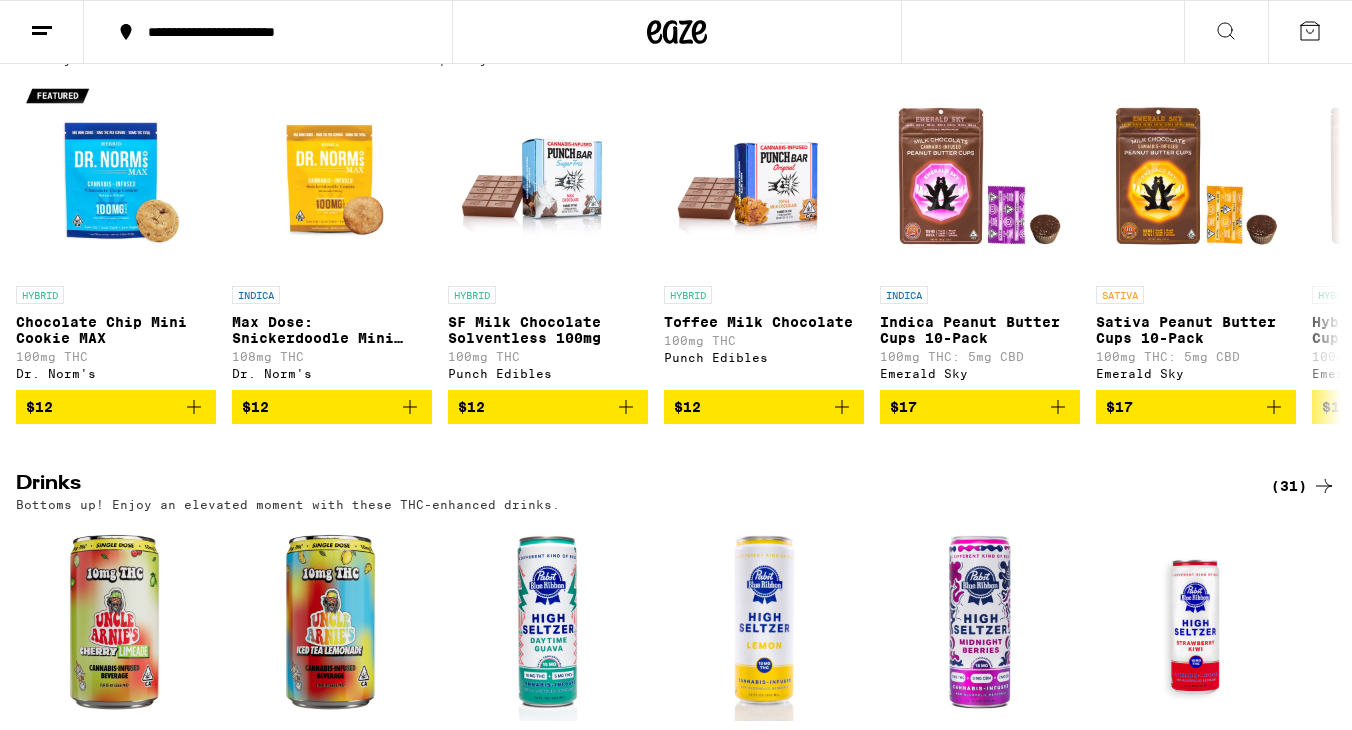 scroll, scrollTop: 706, scrollLeft: 0, axis: vertical 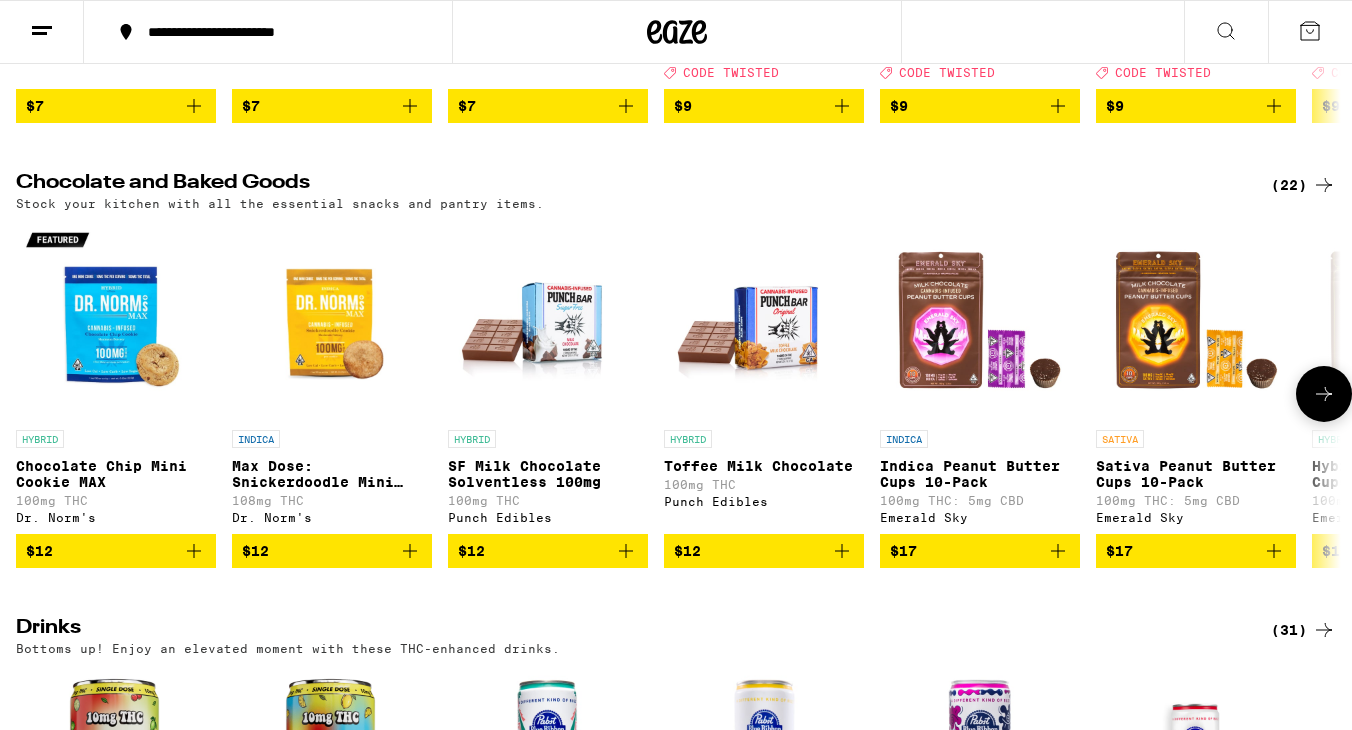 click at bounding box center (1196, 320) 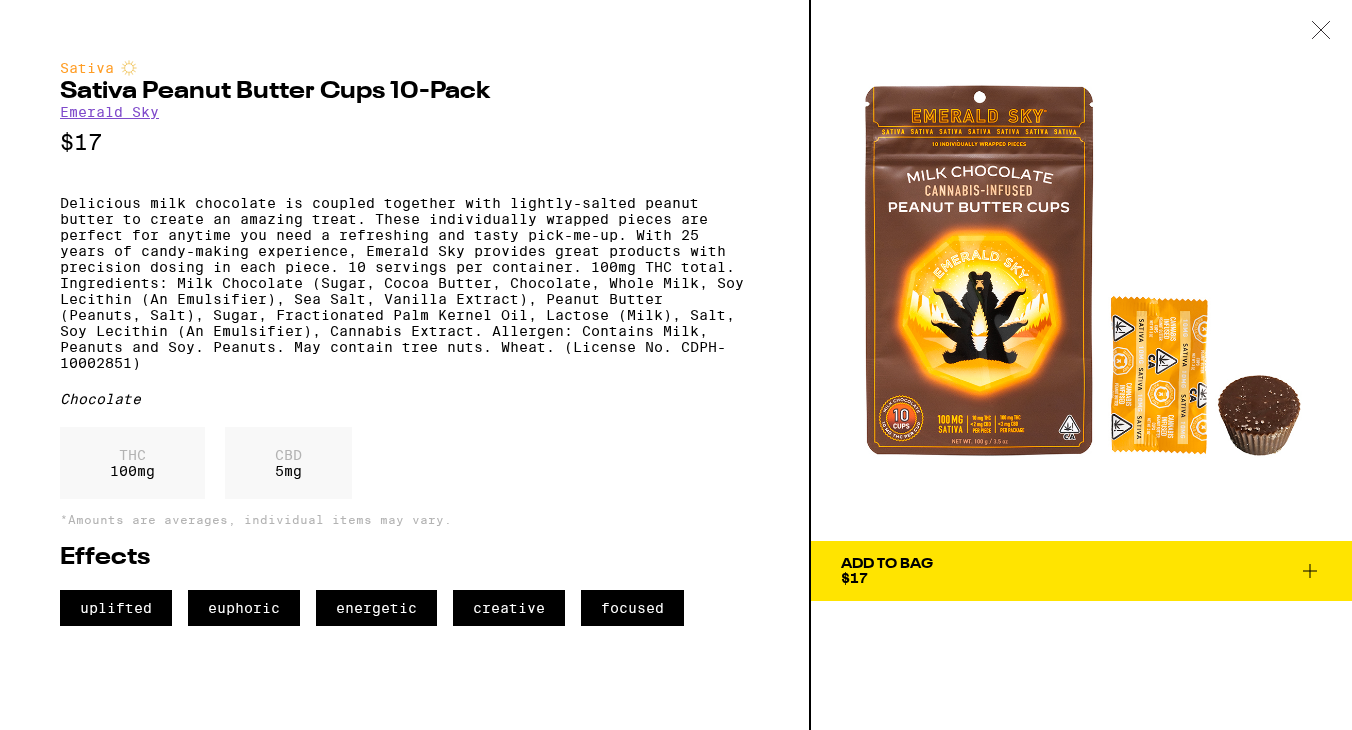 scroll, scrollTop: 0, scrollLeft: 0, axis: both 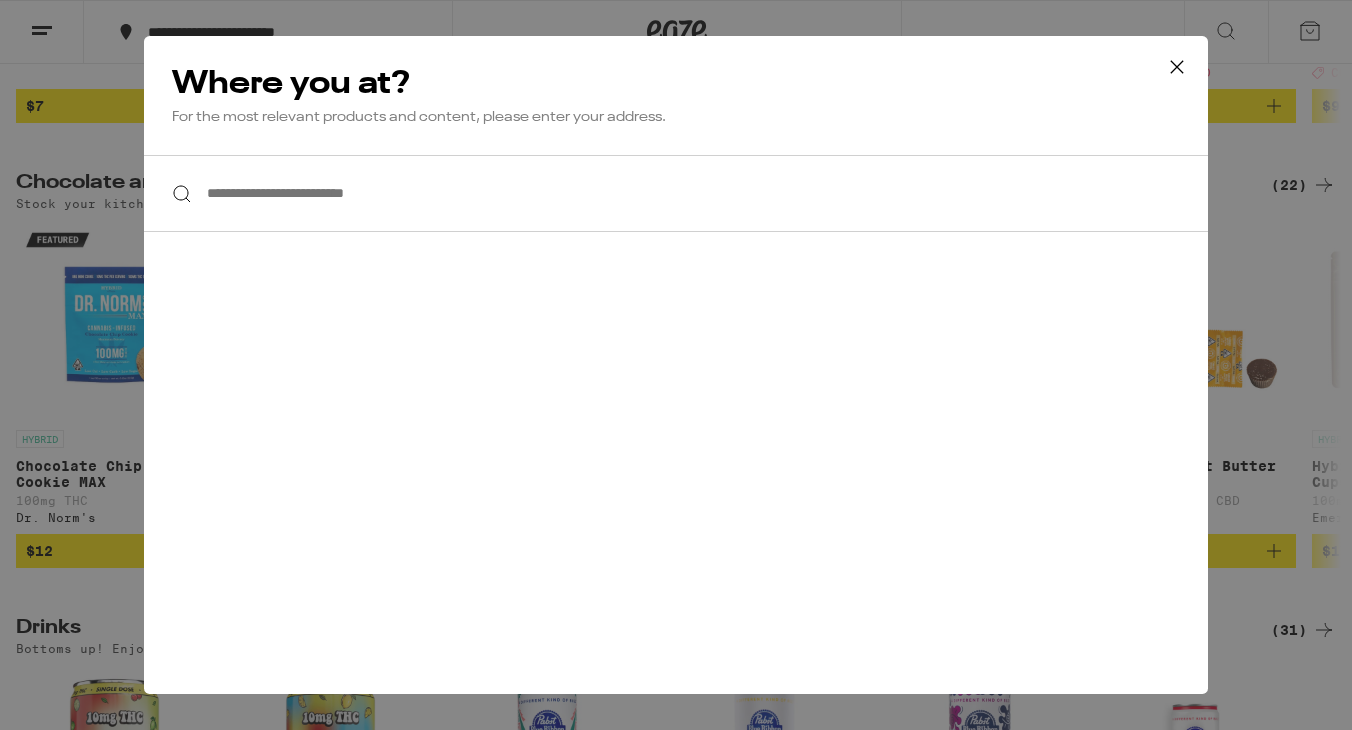 click 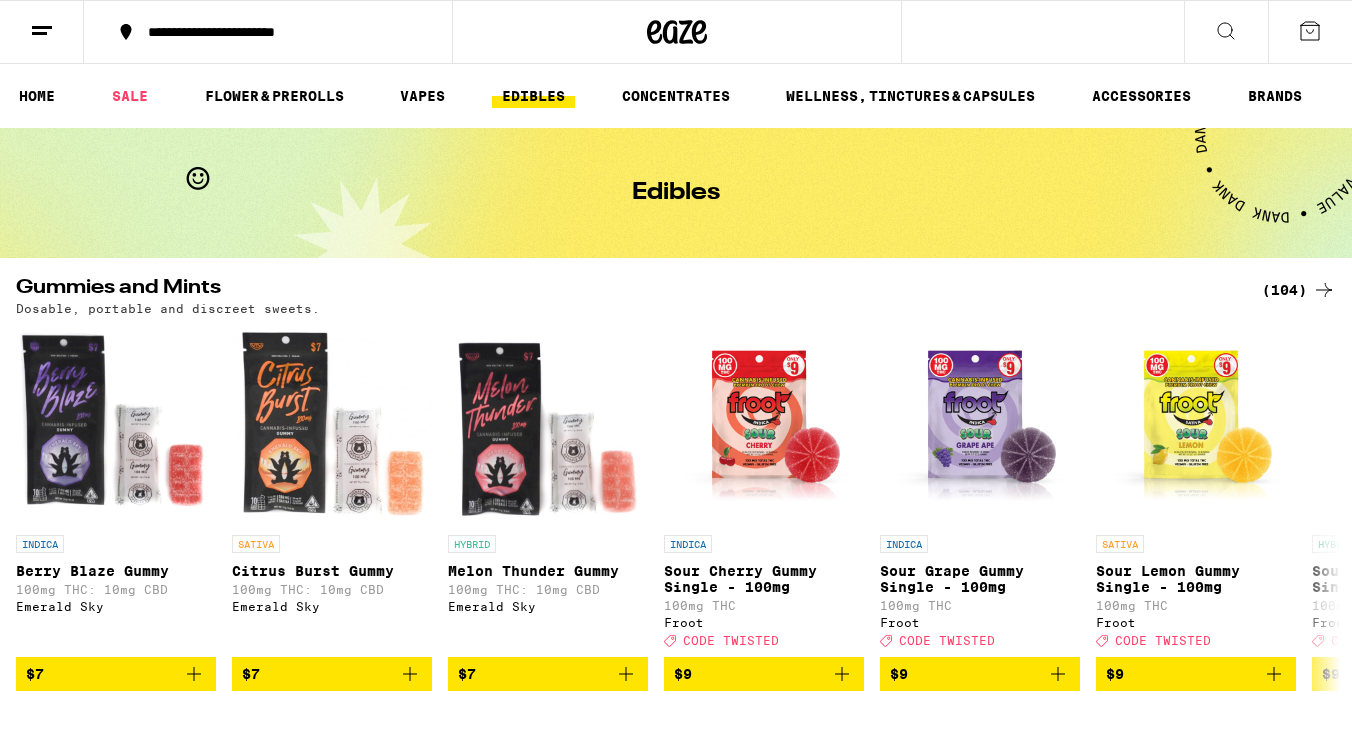 scroll, scrollTop: 7, scrollLeft: 1, axis: both 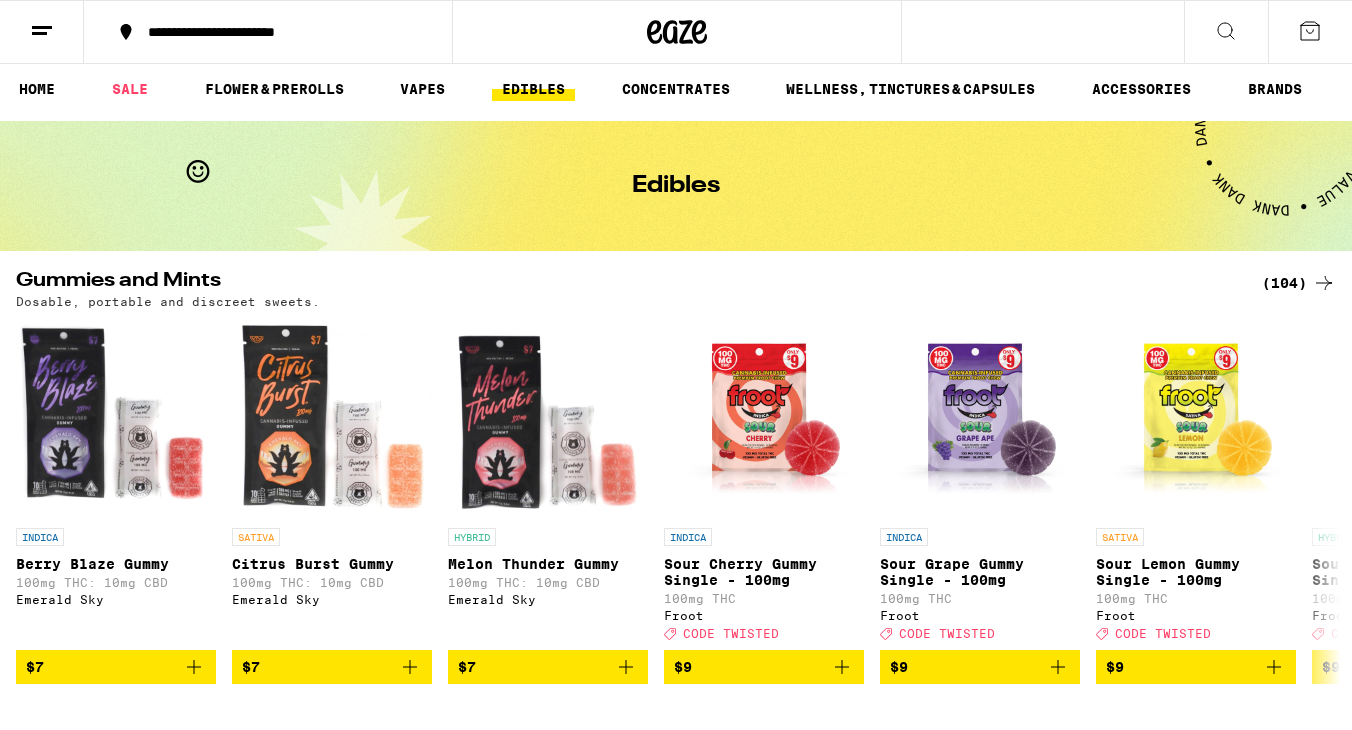 click on "**********" at bounding box center [280, 32] 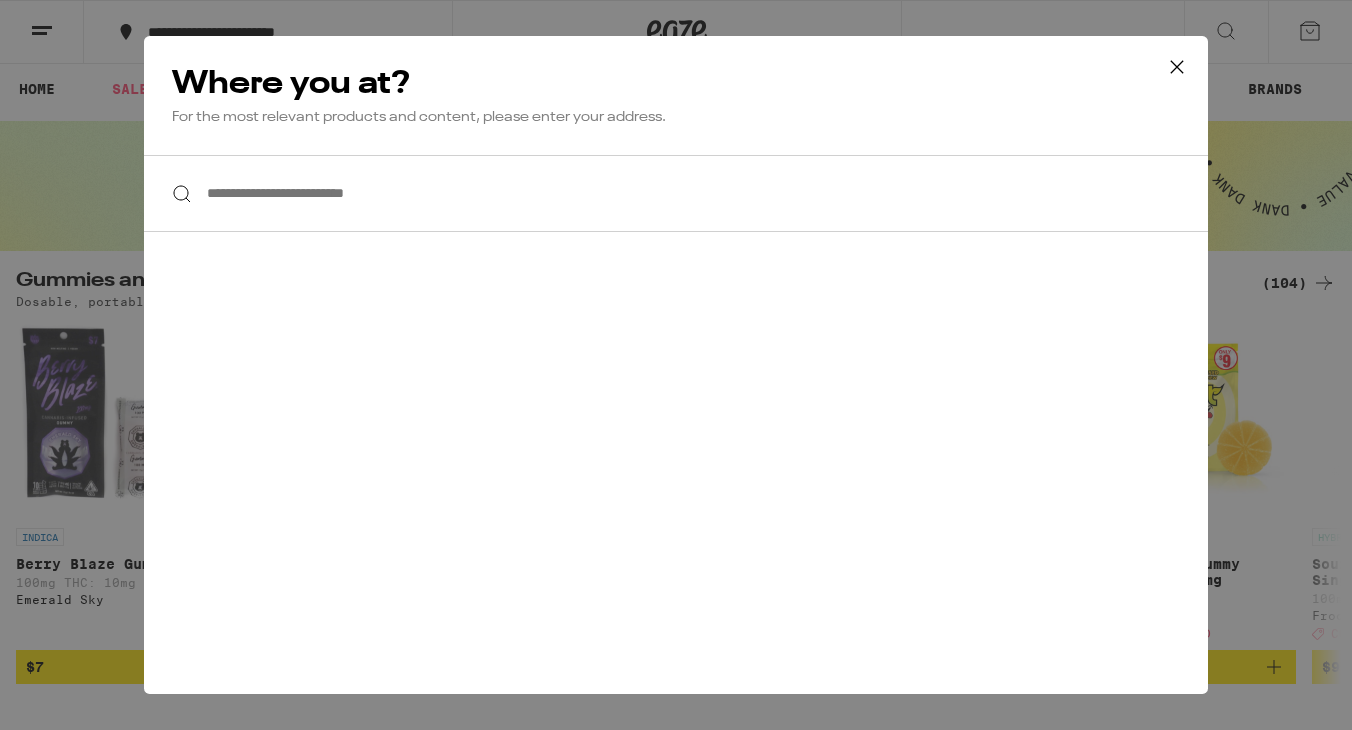 click on "**********" at bounding box center (676, 193) 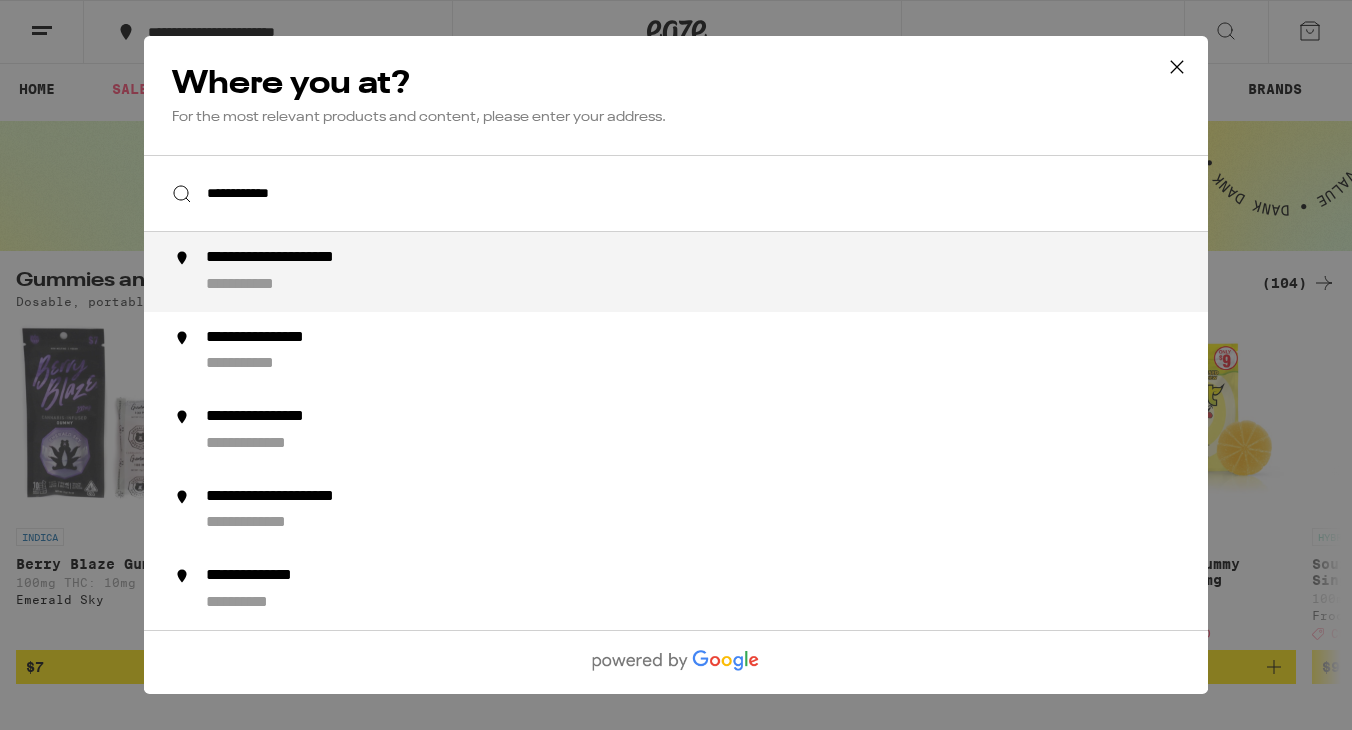 click on "**********" at bounding box center [716, 272] 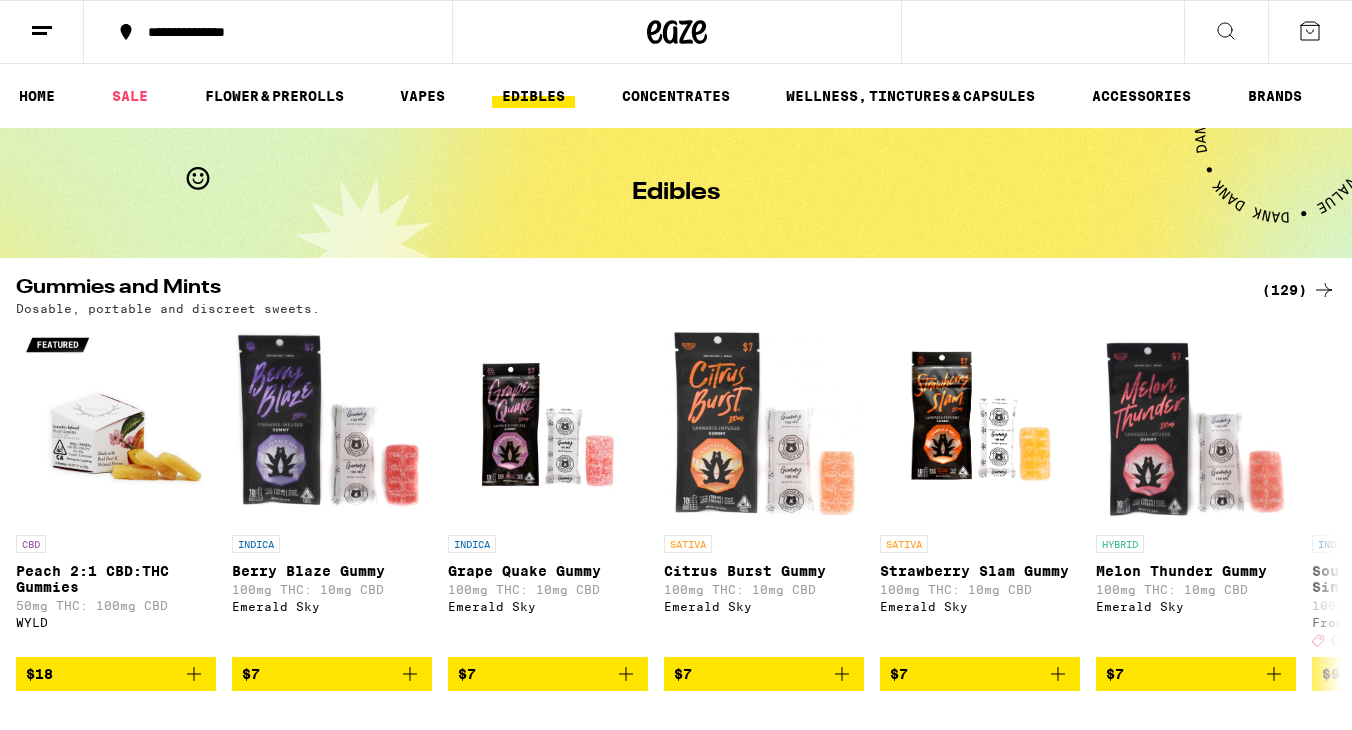 scroll, scrollTop: 0, scrollLeft: 0, axis: both 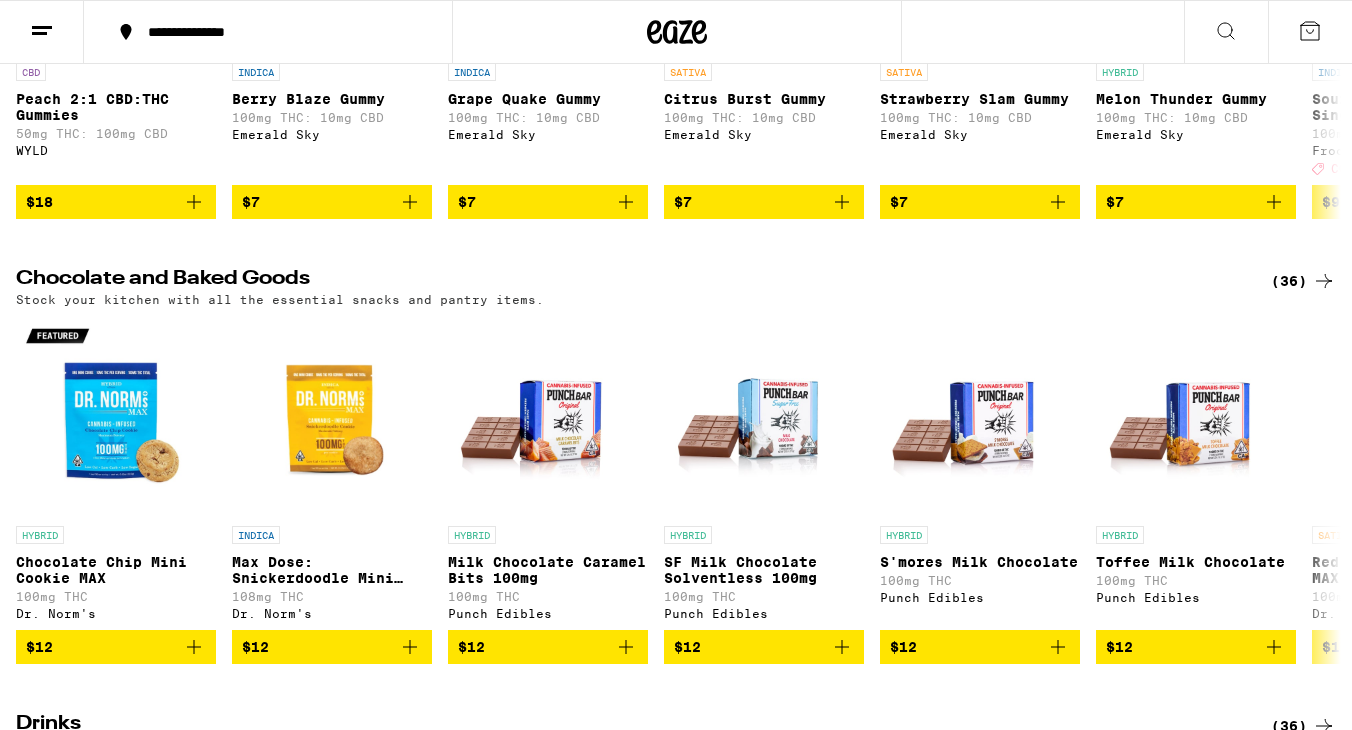 click on "(36)" at bounding box center (1303, 281) 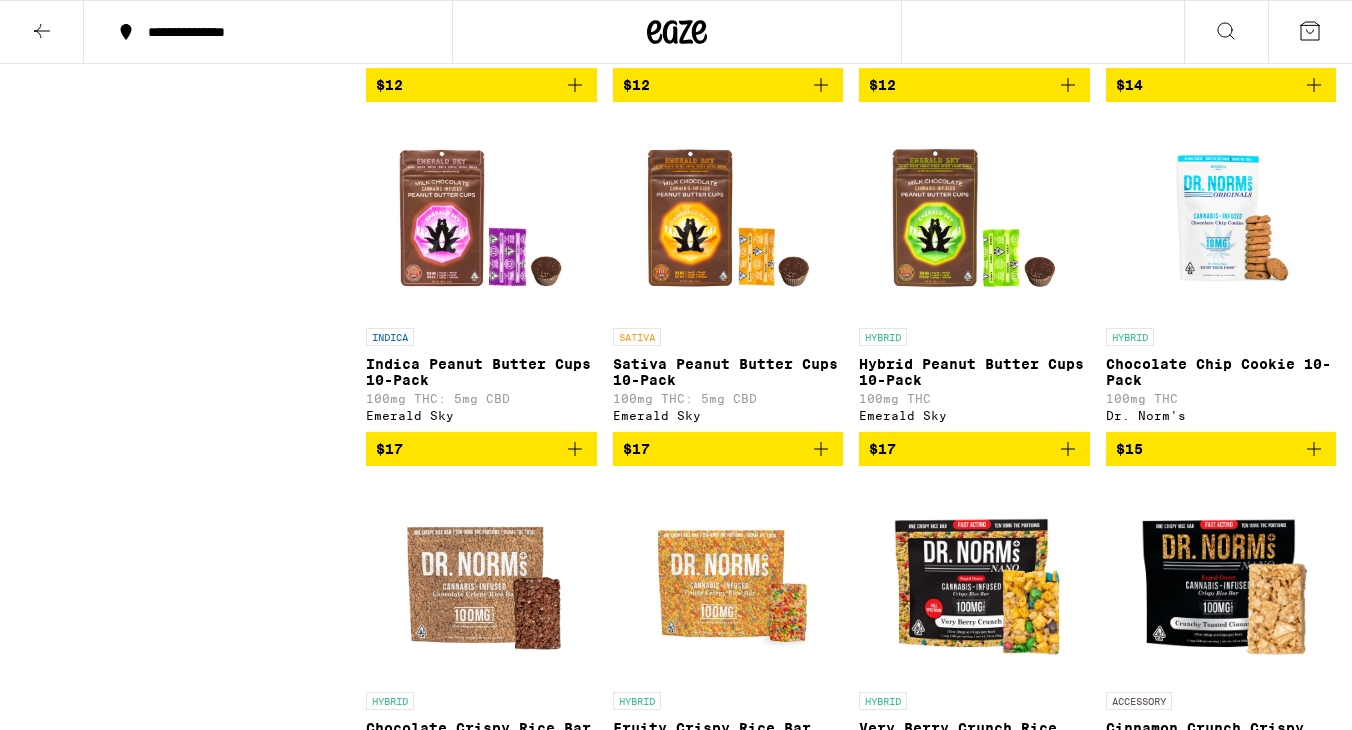 scroll, scrollTop: 886, scrollLeft: 0, axis: vertical 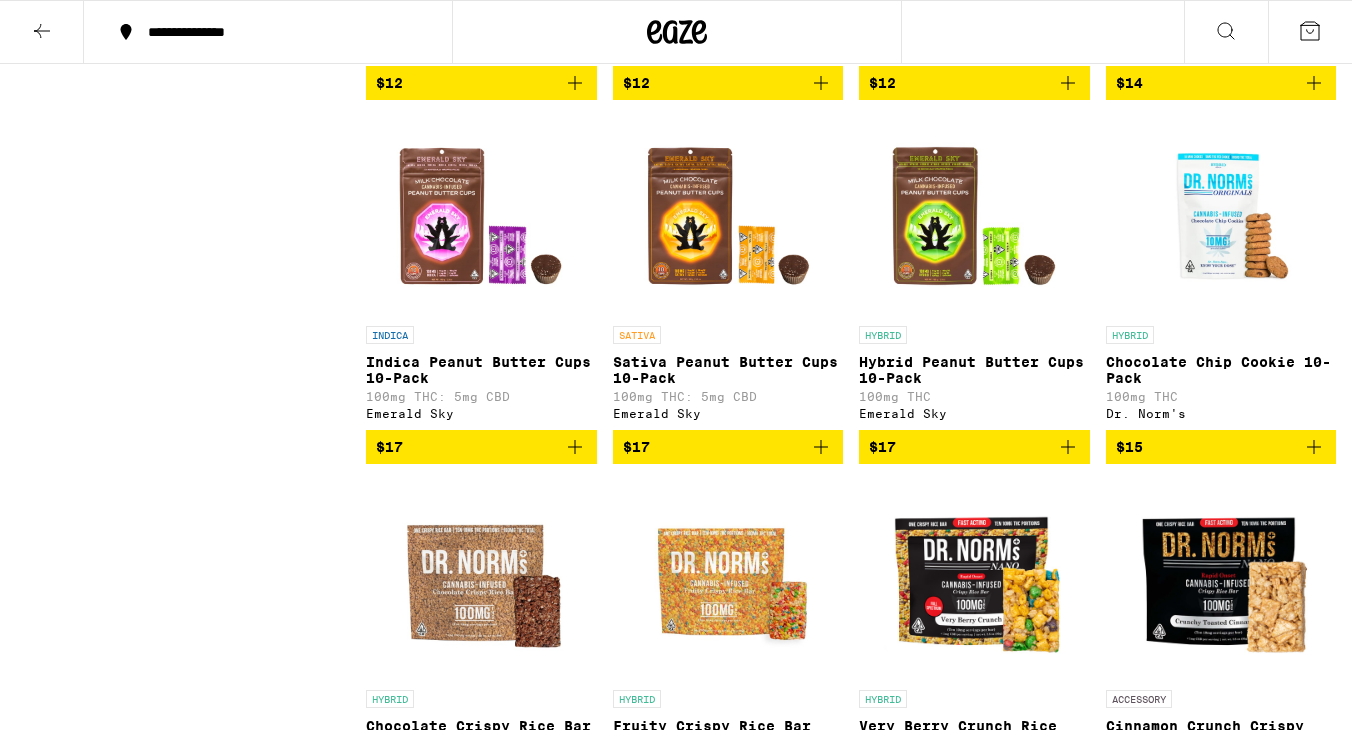 click 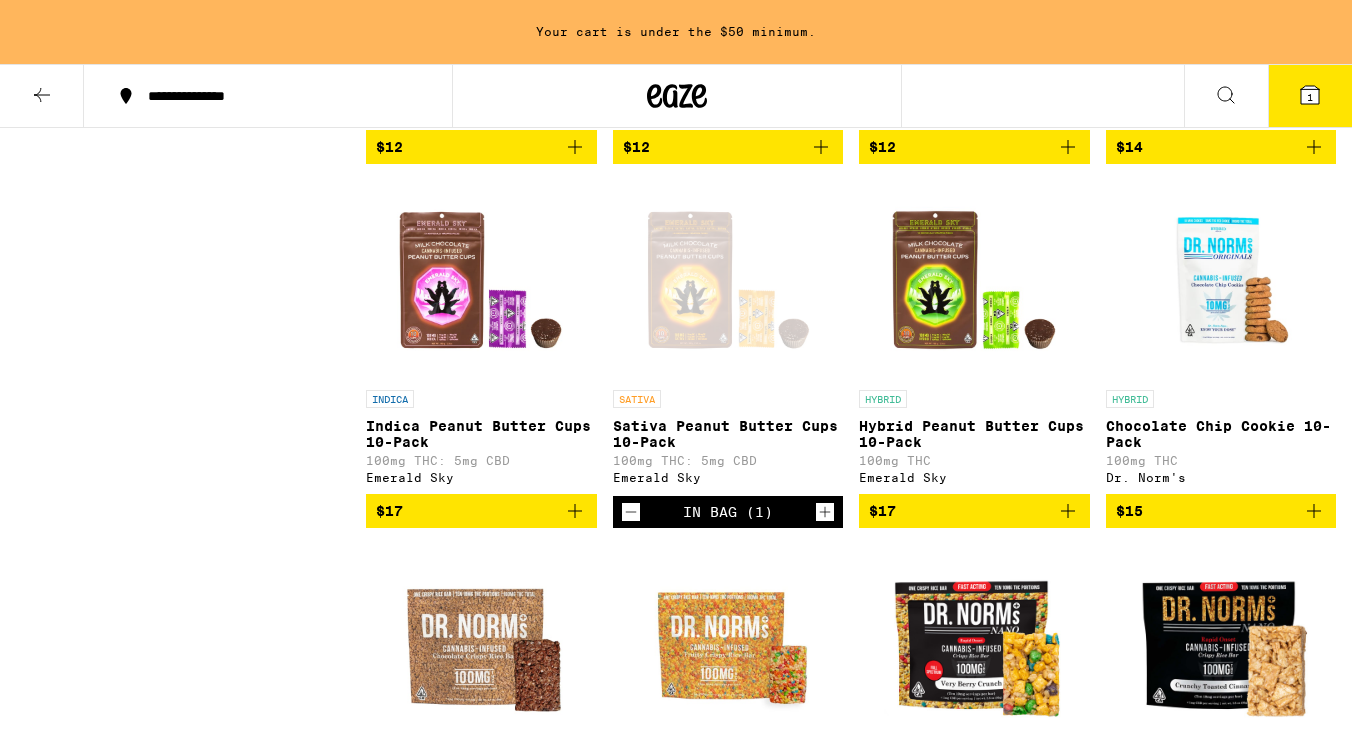 click 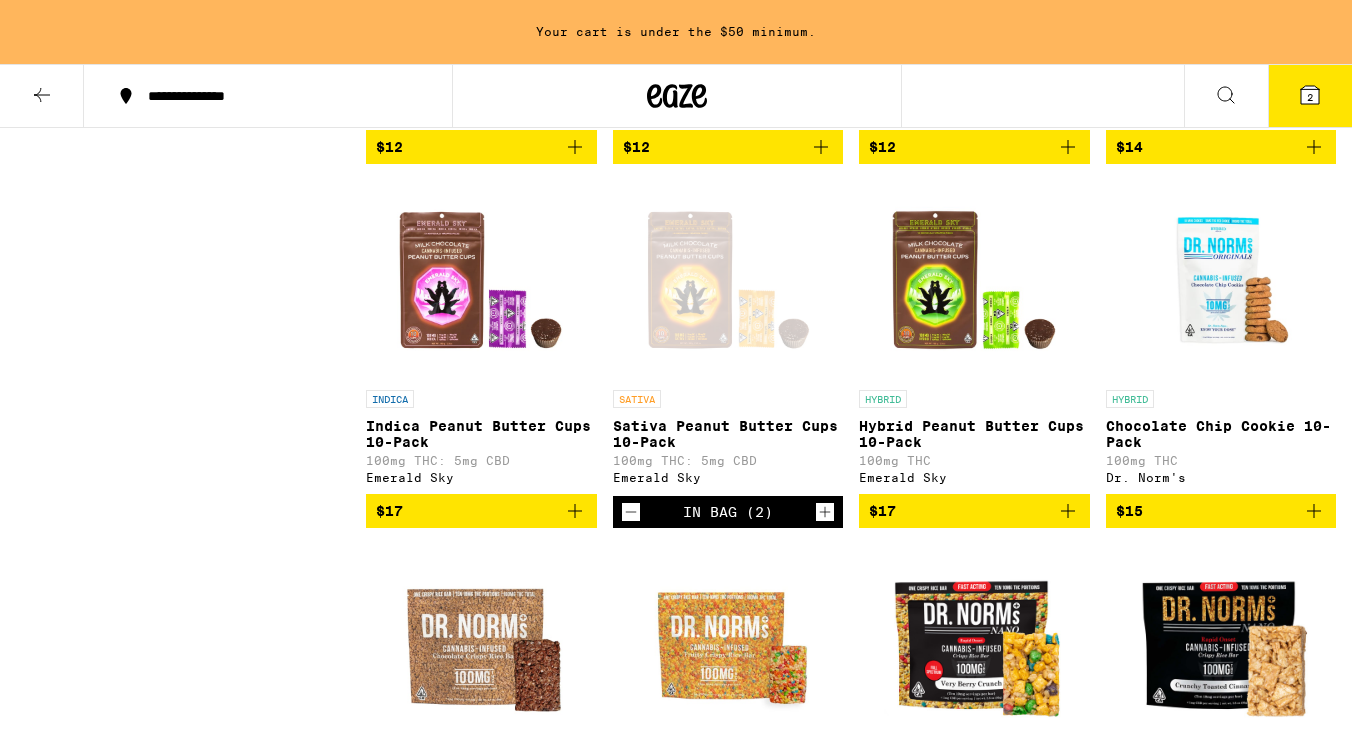 click 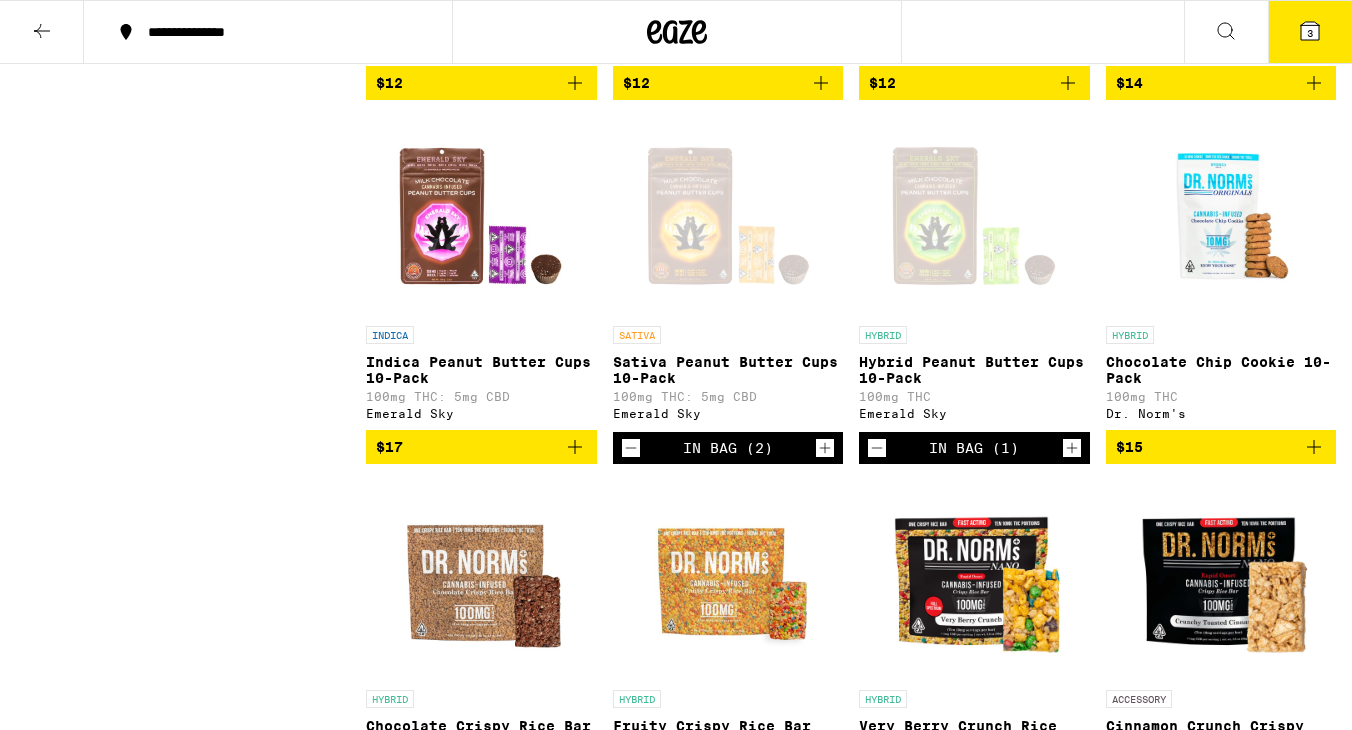 click 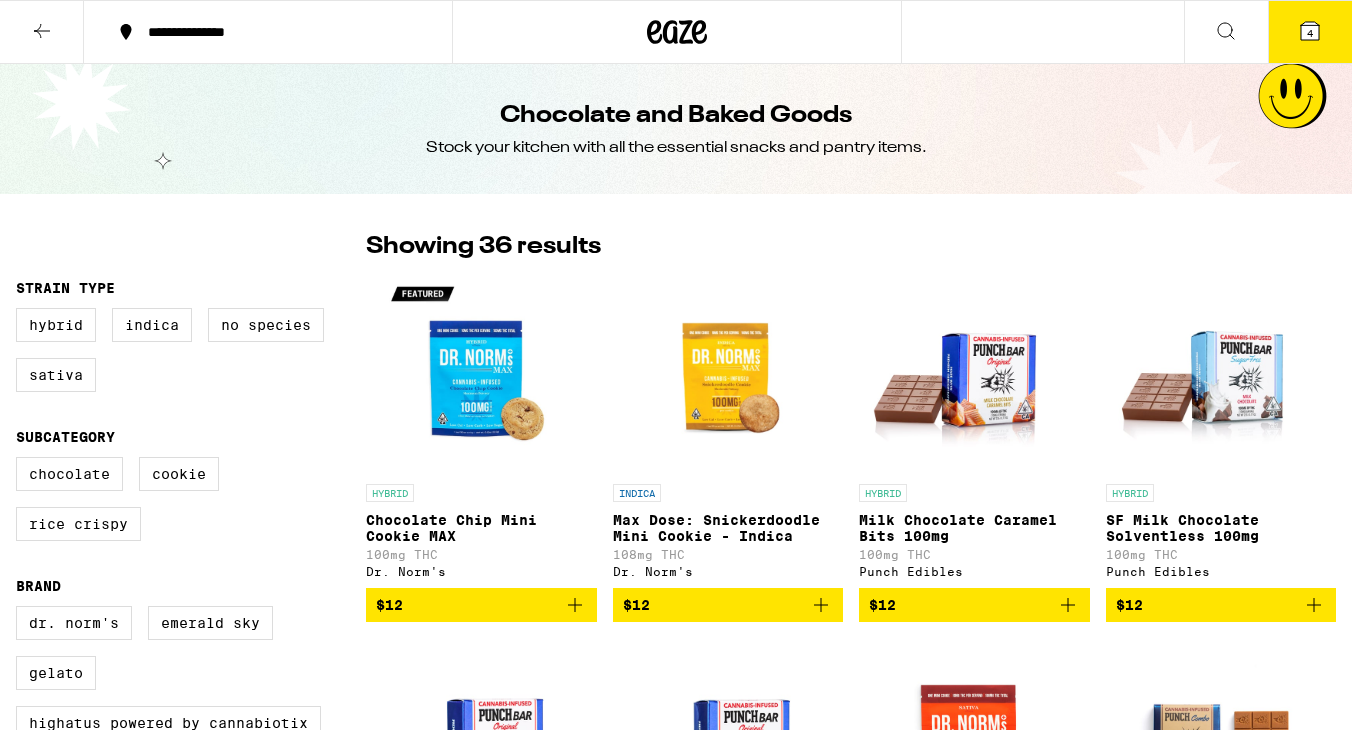 scroll, scrollTop: 0, scrollLeft: 0, axis: both 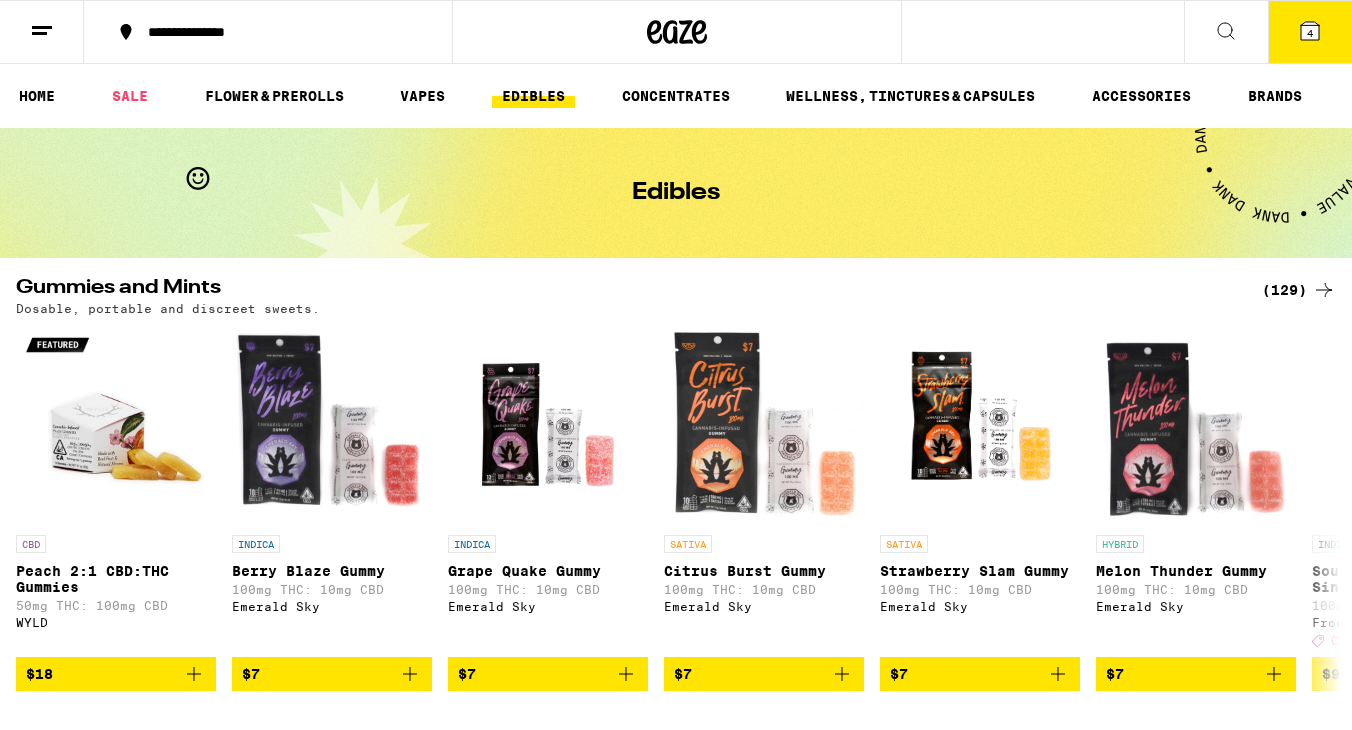 click on "(129)" at bounding box center [1299, 290] 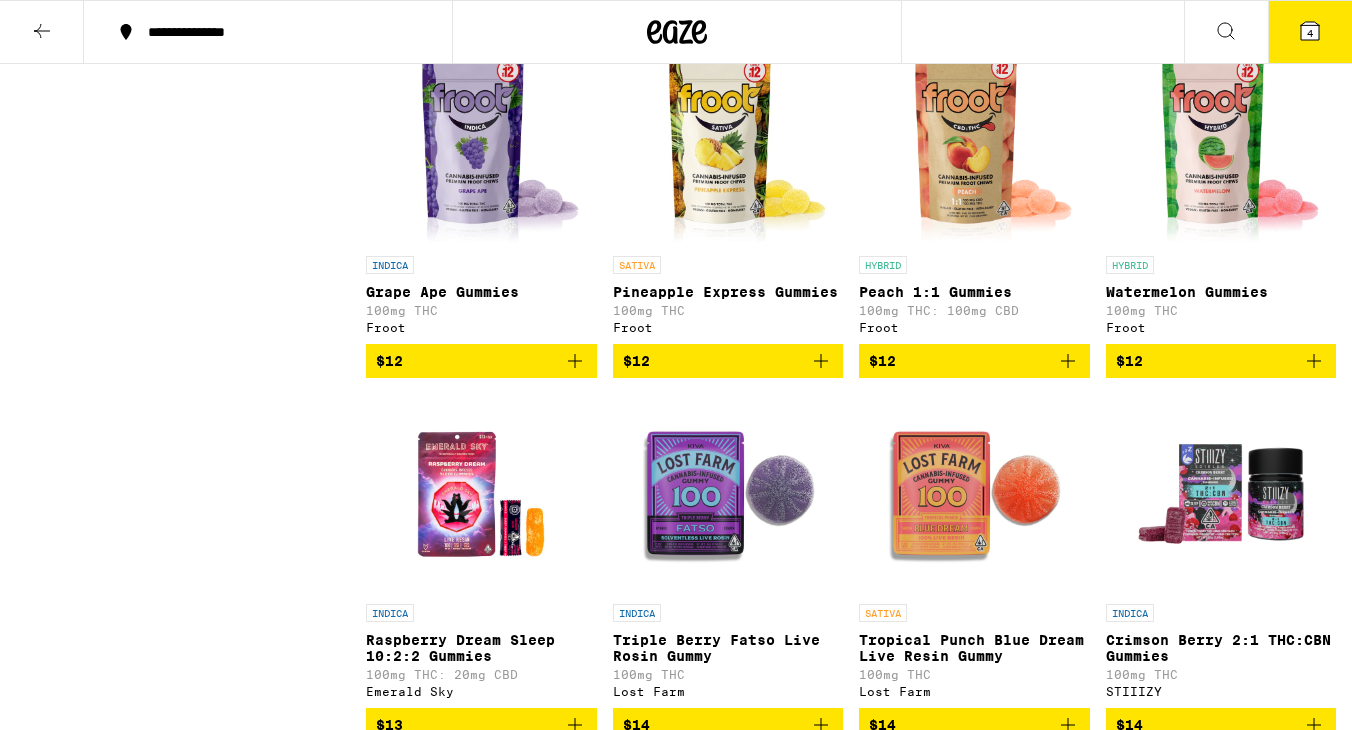 scroll, scrollTop: 2389, scrollLeft: 0, axis: vertical 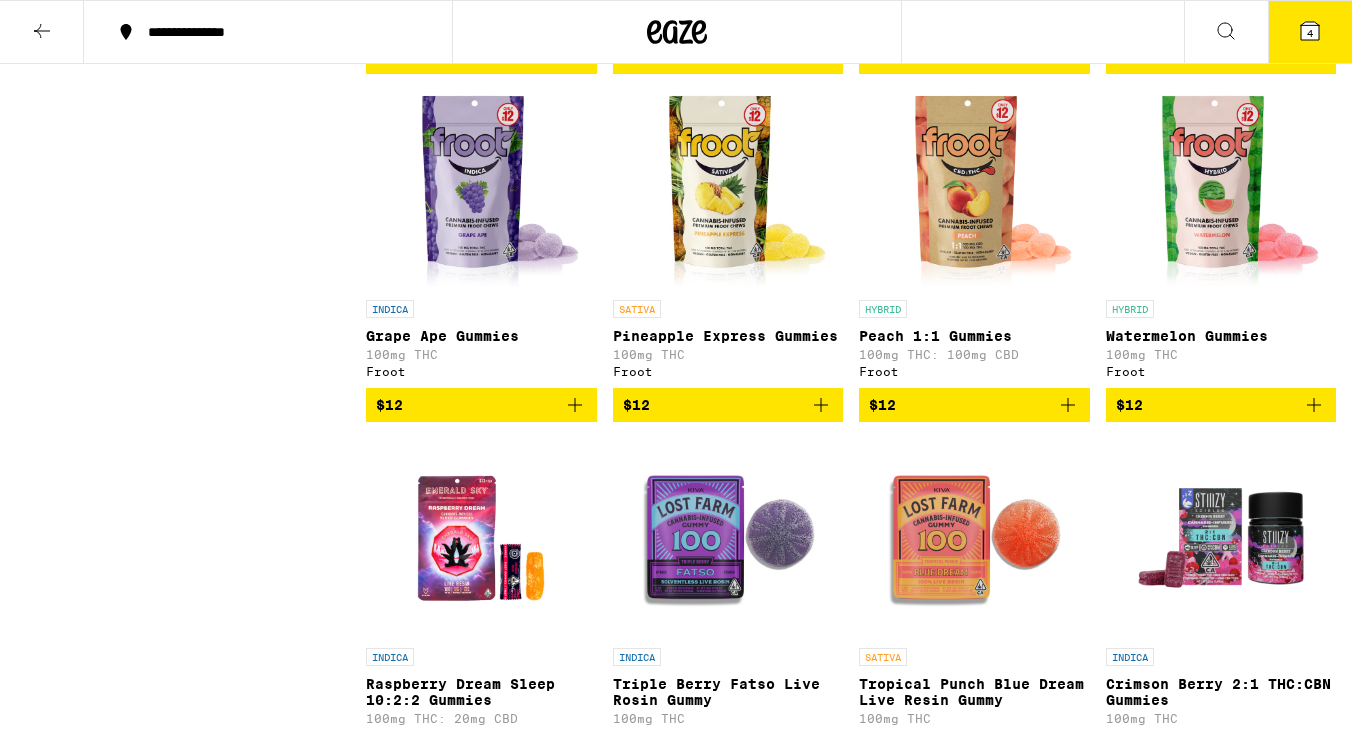 click 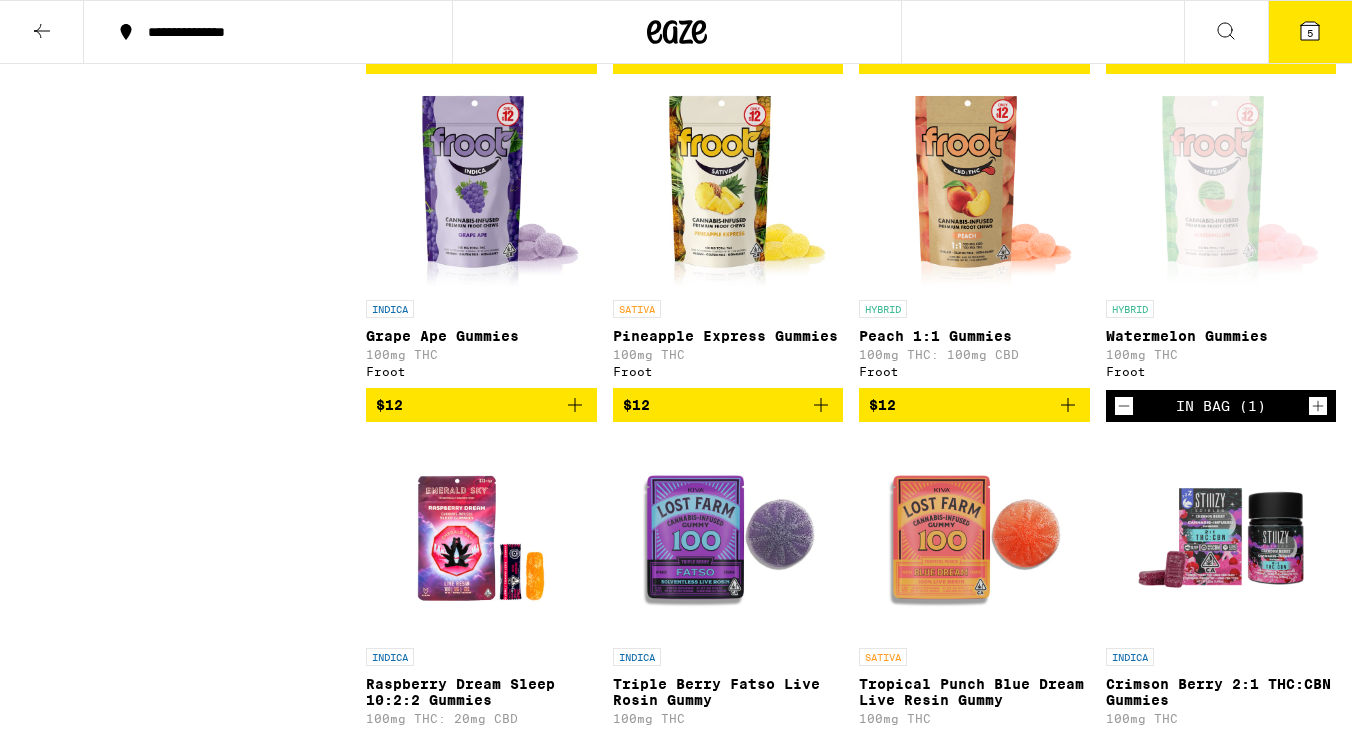 click 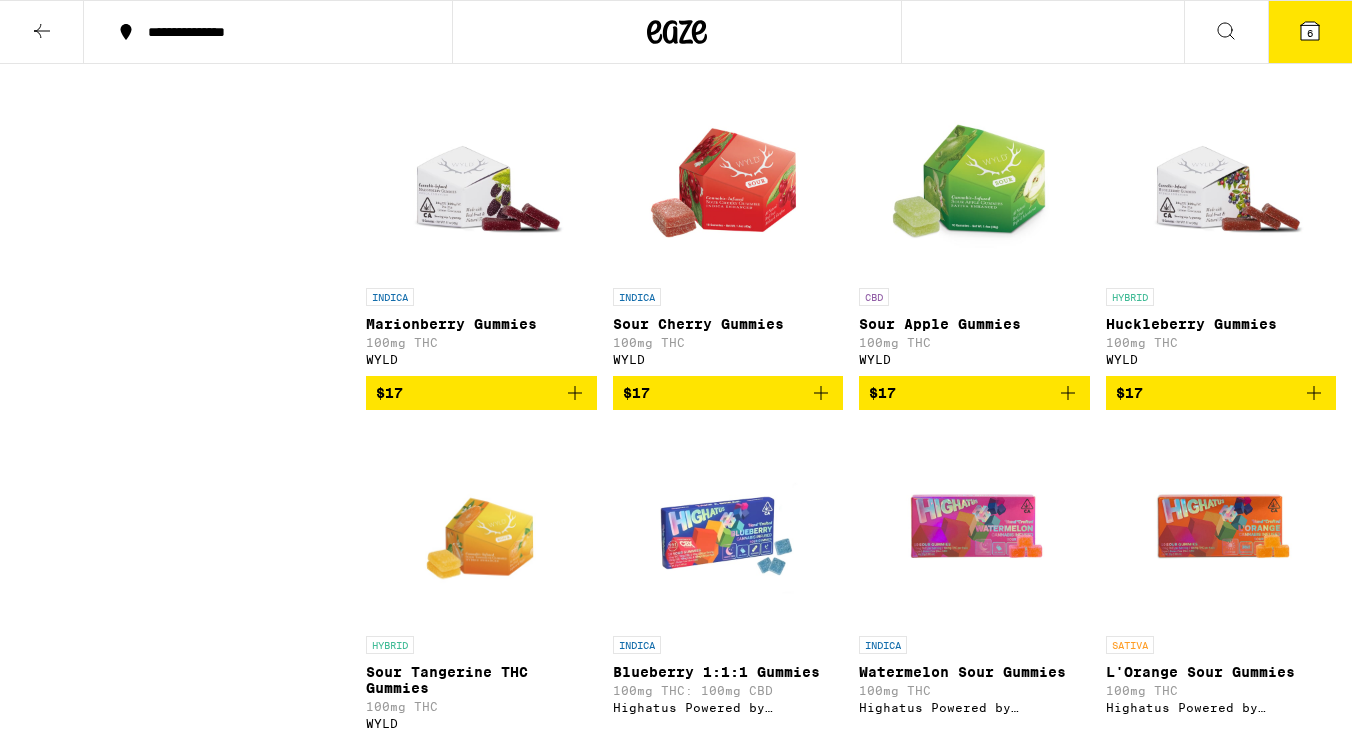scroll, scrollTop: 4909, scrollLeft: 0, axis: vertical 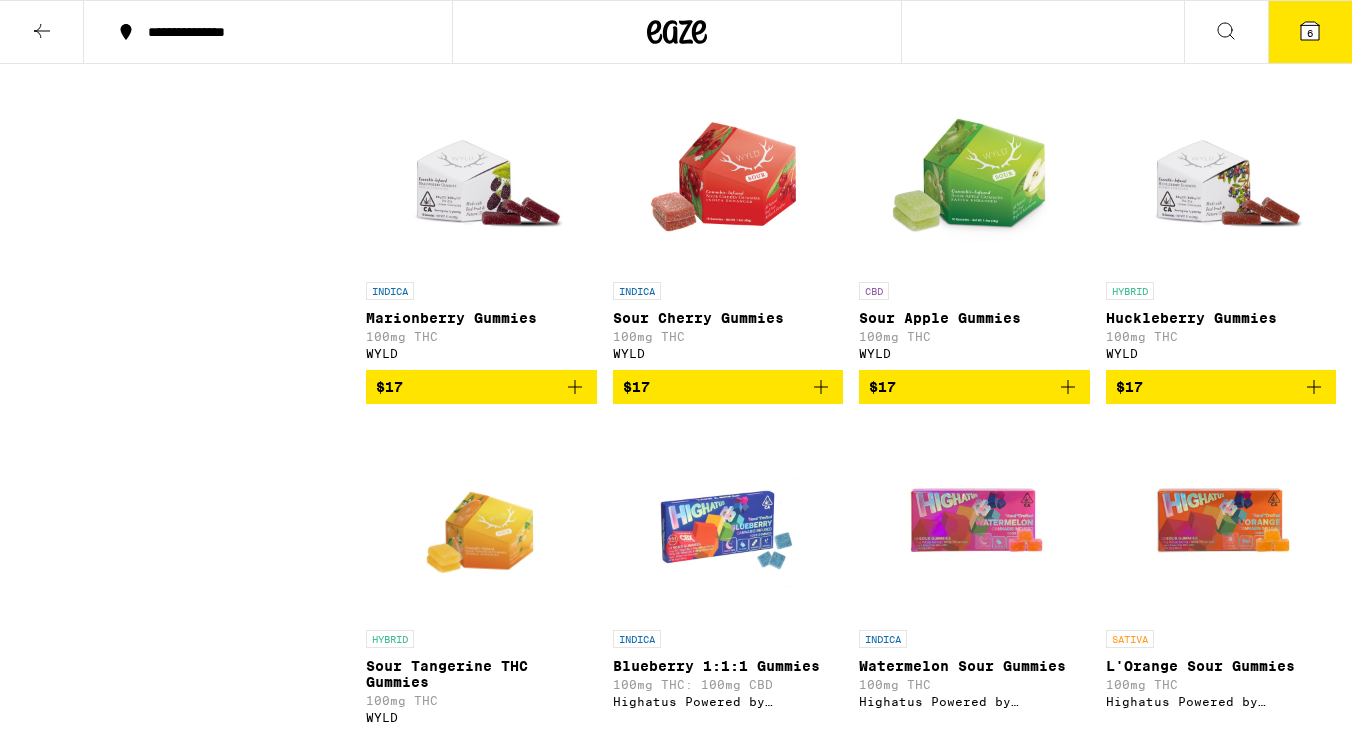 click at bounding box center (974, 172) 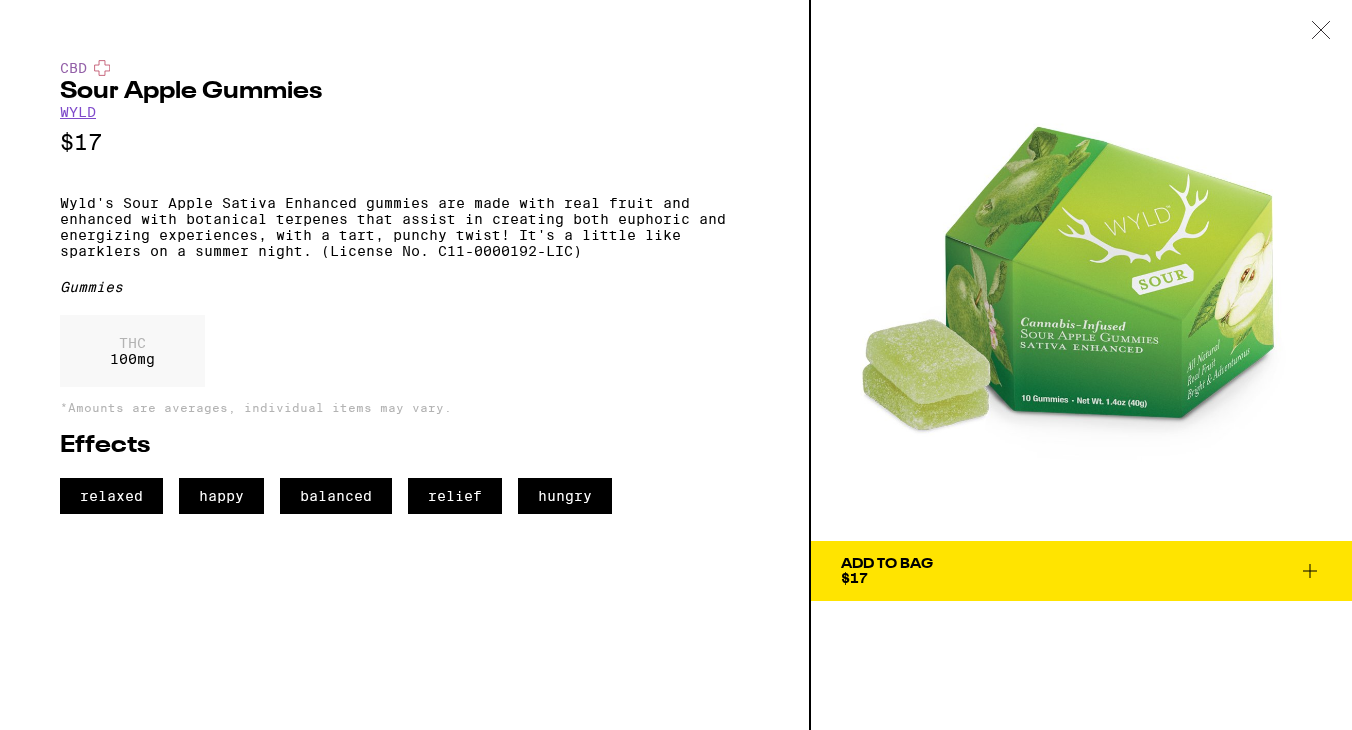 click 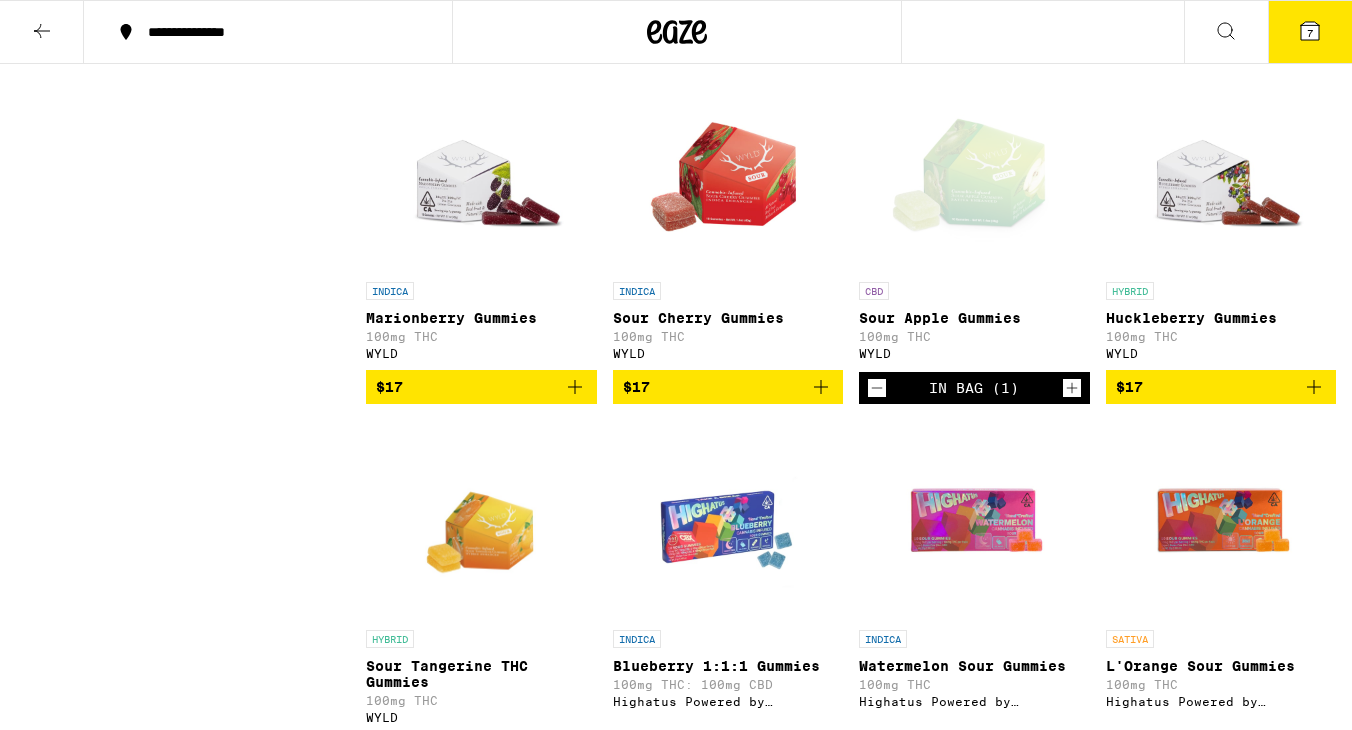 click 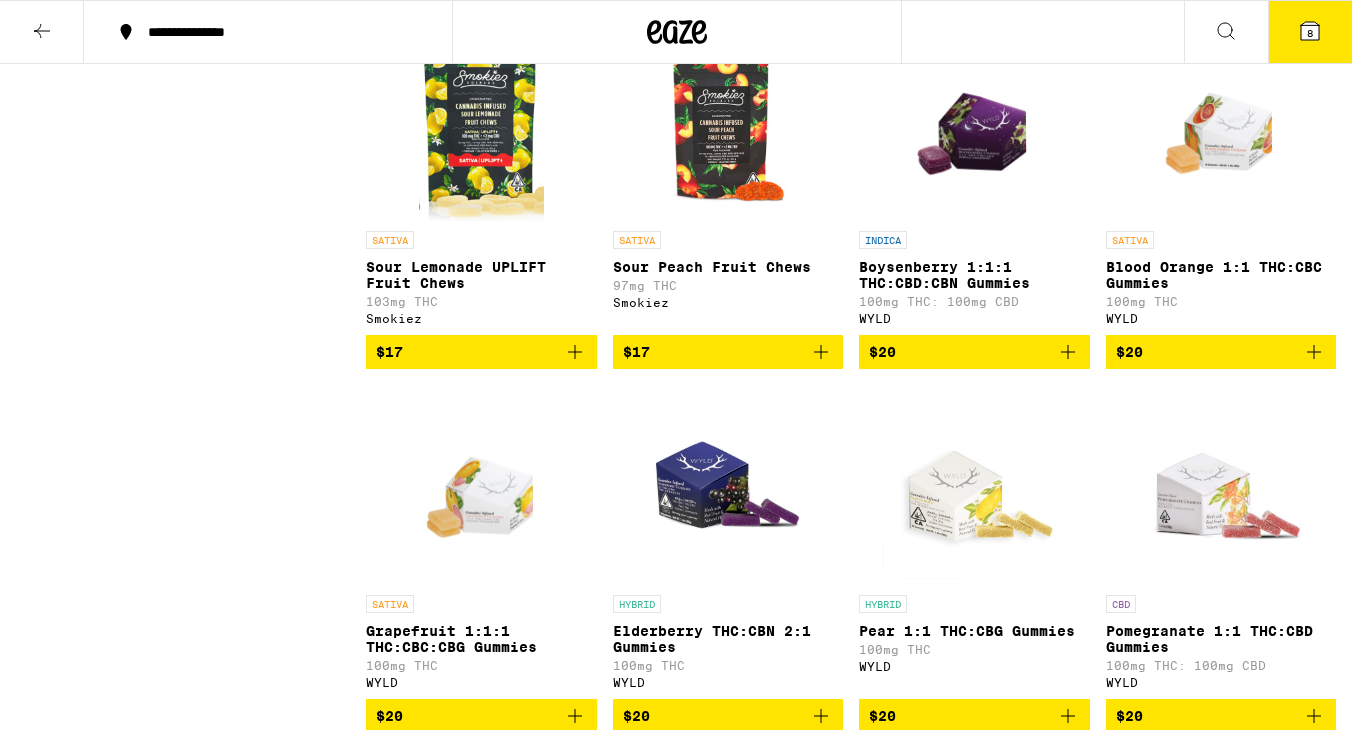 scroll, scrollTop: 8294, scrollLeft: 0, axis: vertical 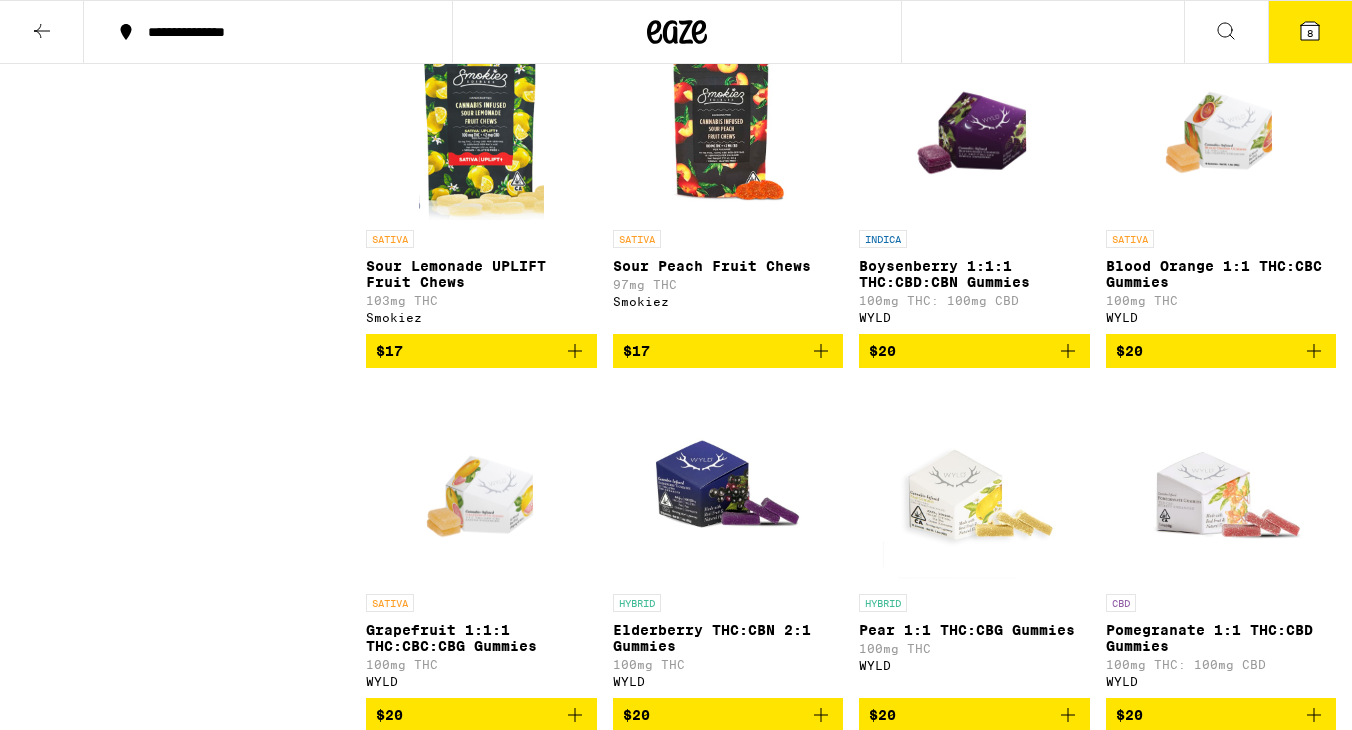 click on "$17" at bounding box center [481, 351] 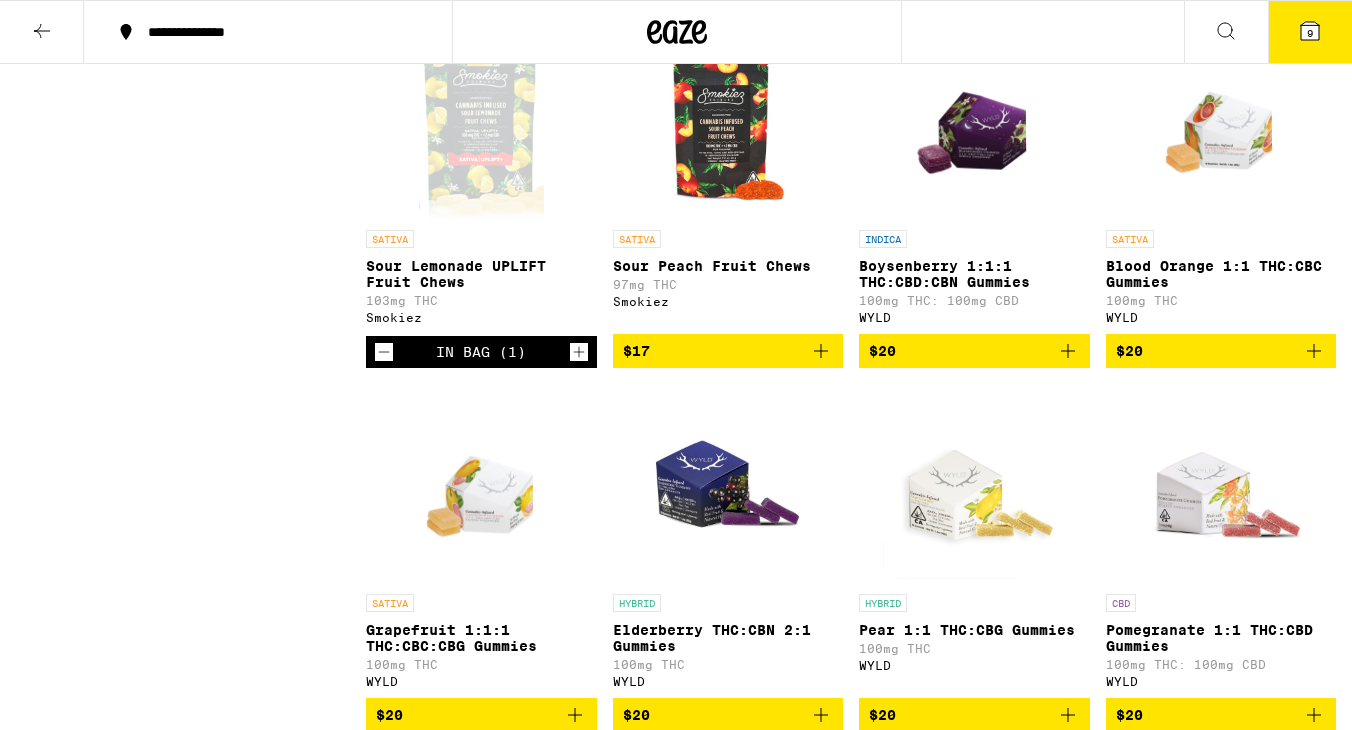 click 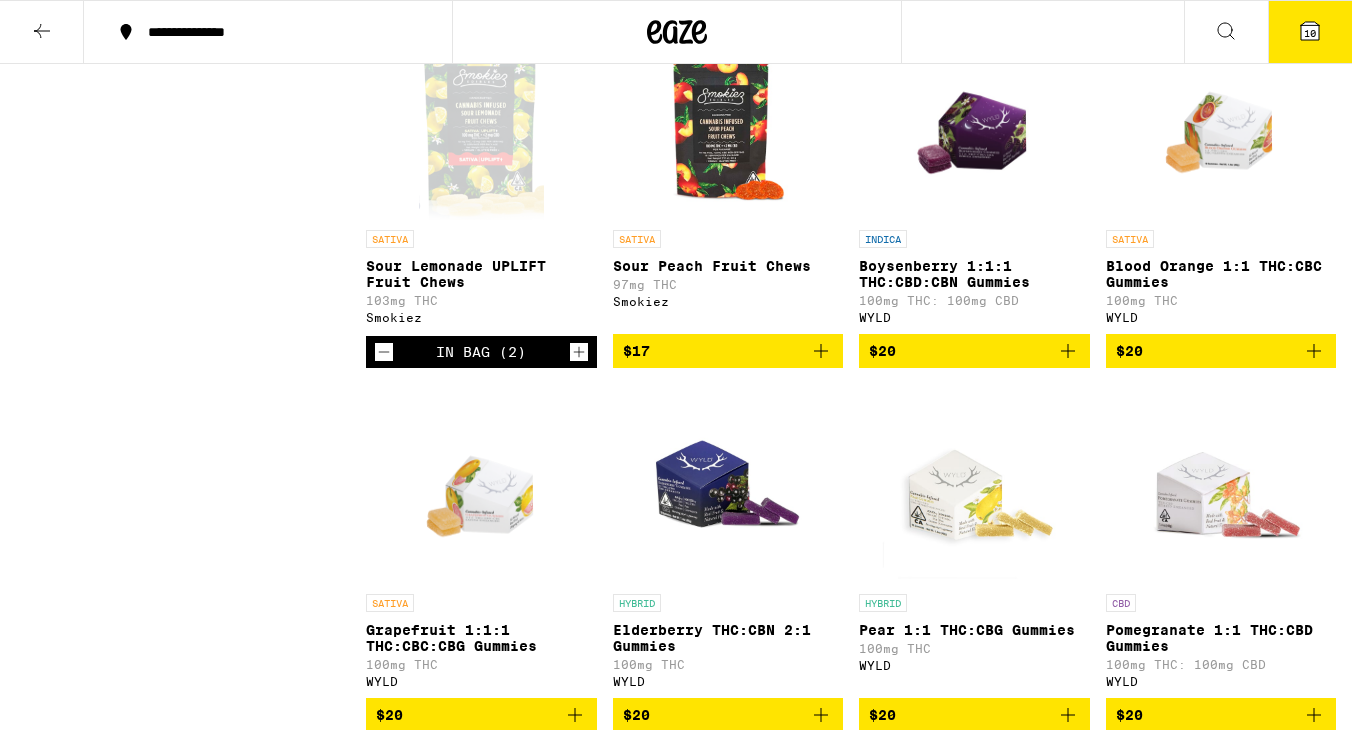 click 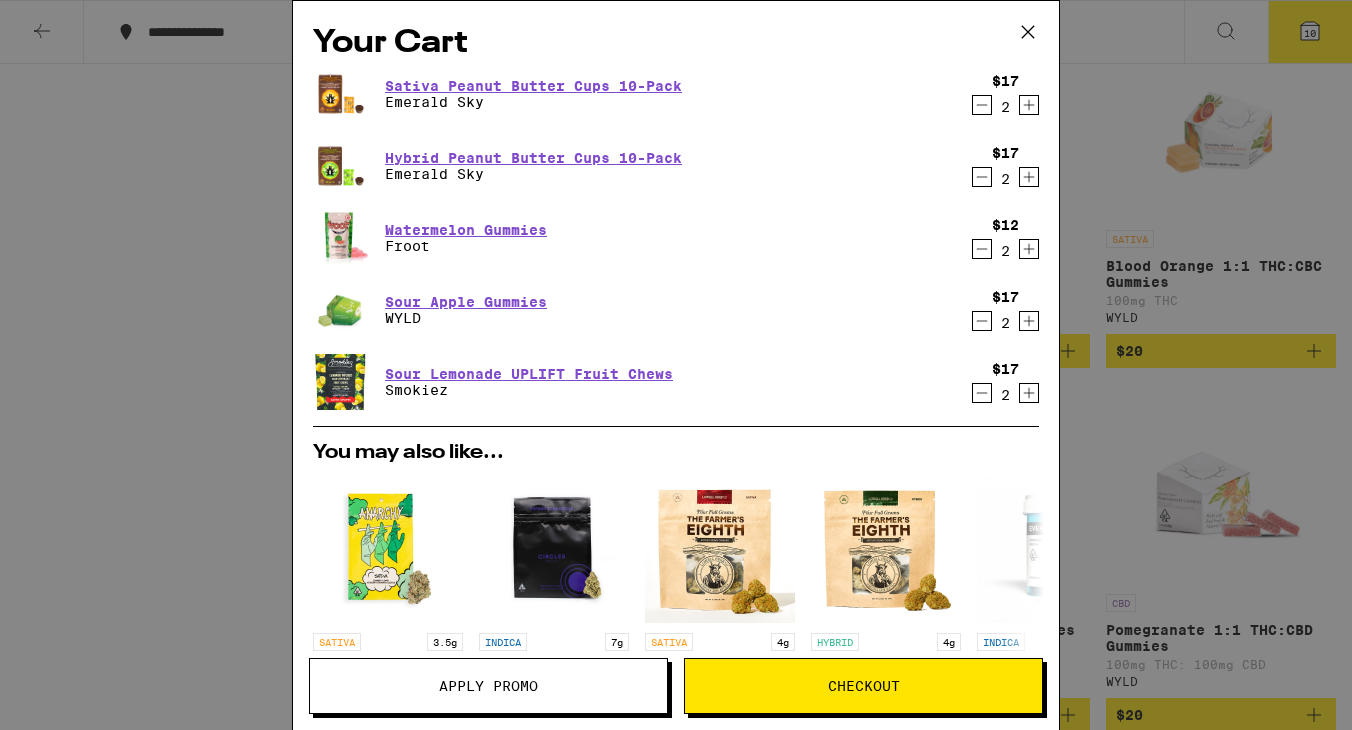 scroll, scrollTop: 0, scrollLeft: 0, axis: both 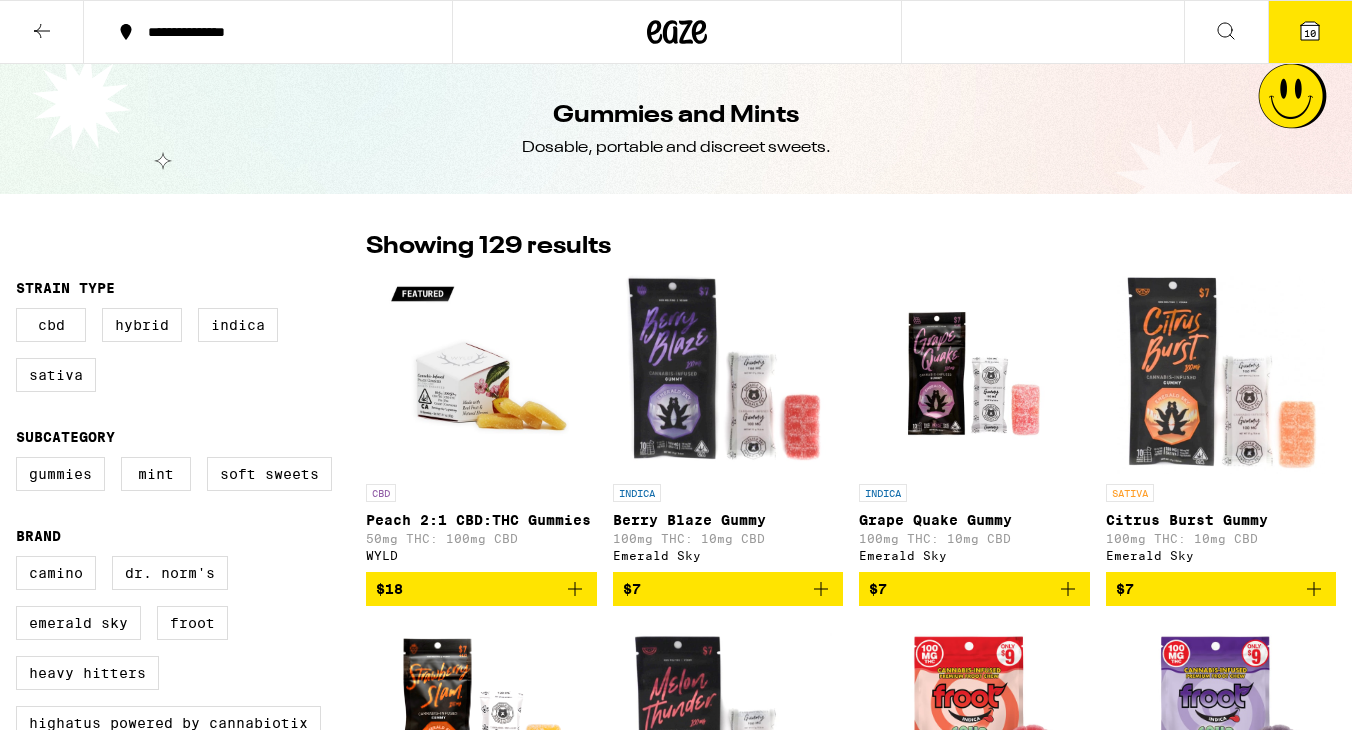 click 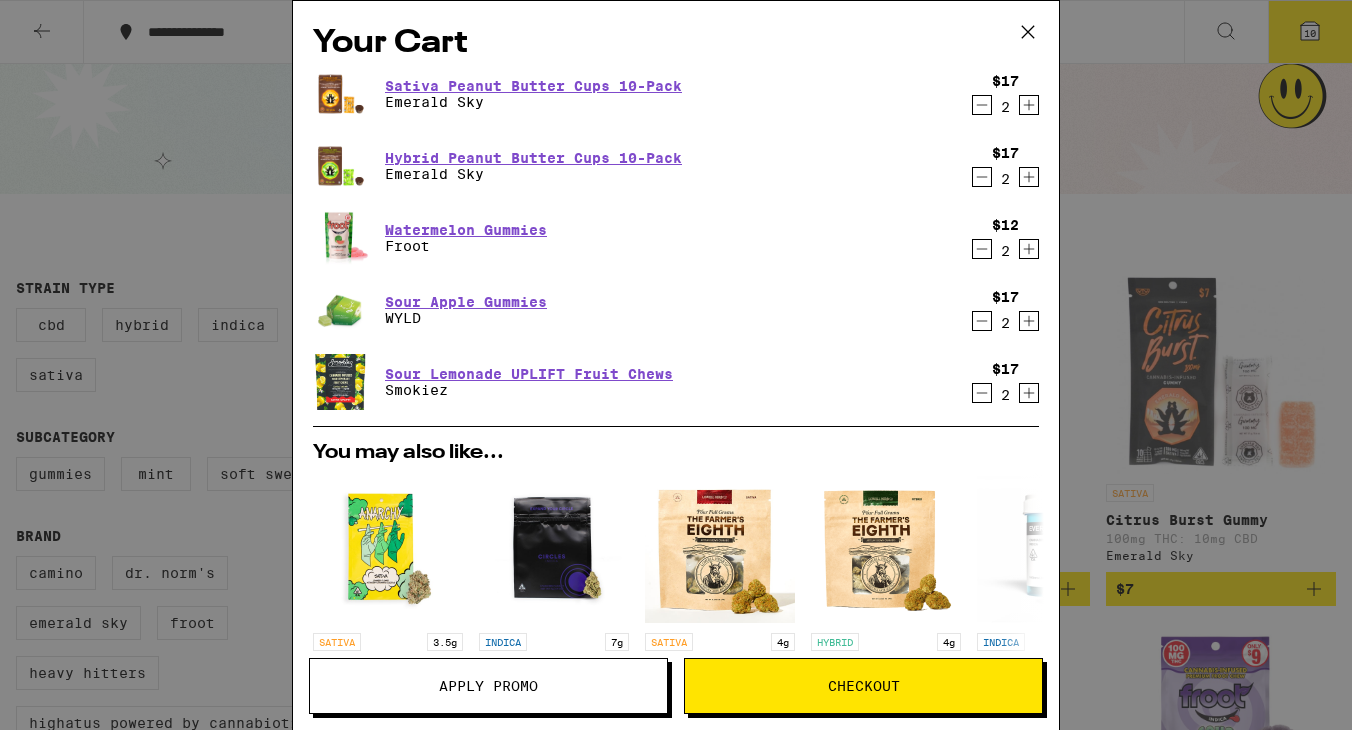 click on "Apply Promo" at bounding box center [488, 686] 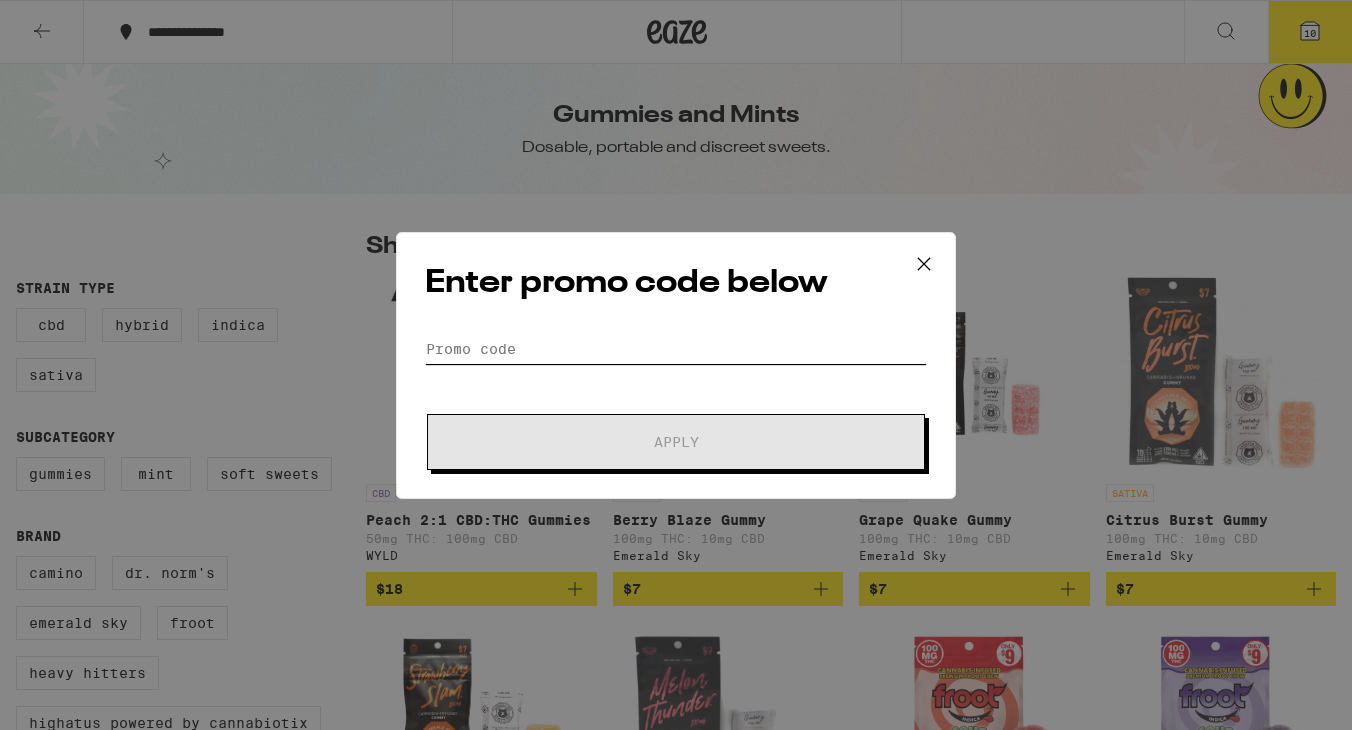 click on "Promo Code" at bounding box center (676, 349) 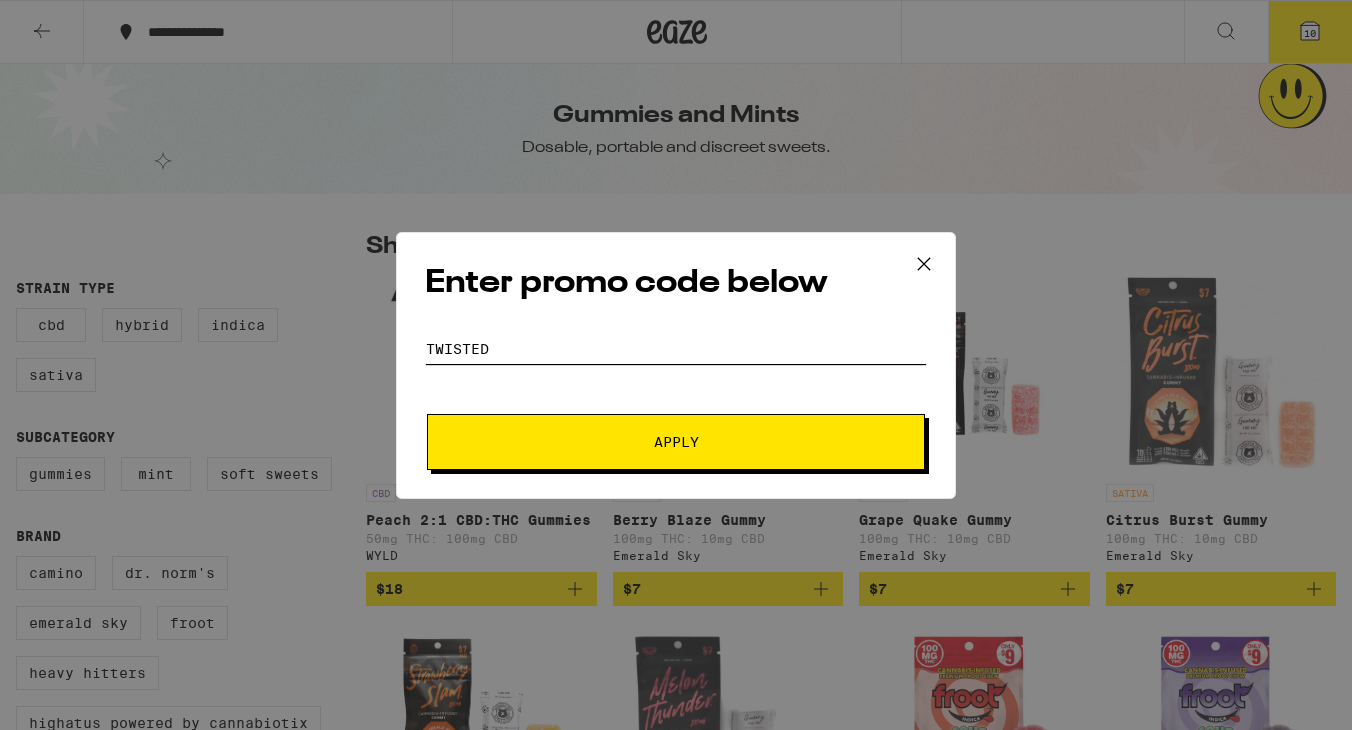 type on "twisted" 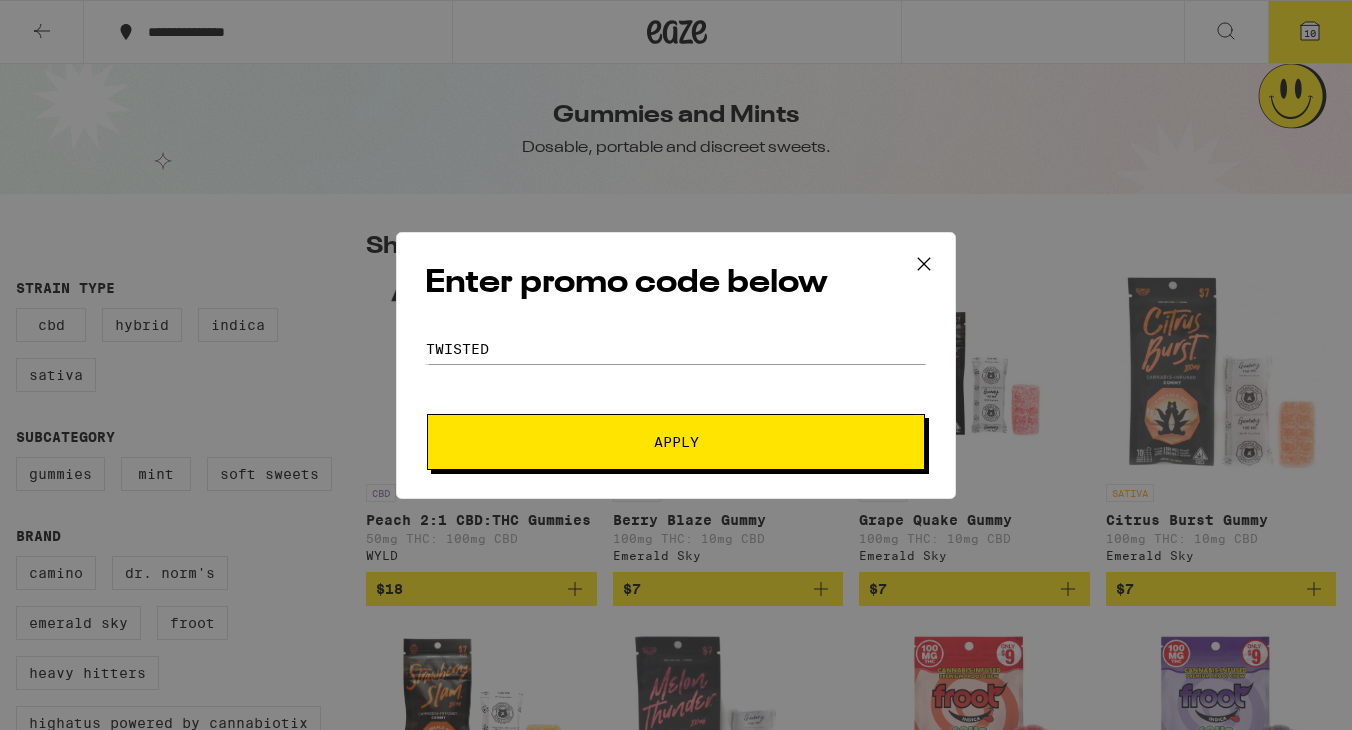 click on "Apply" at bounding box center (676, 442) 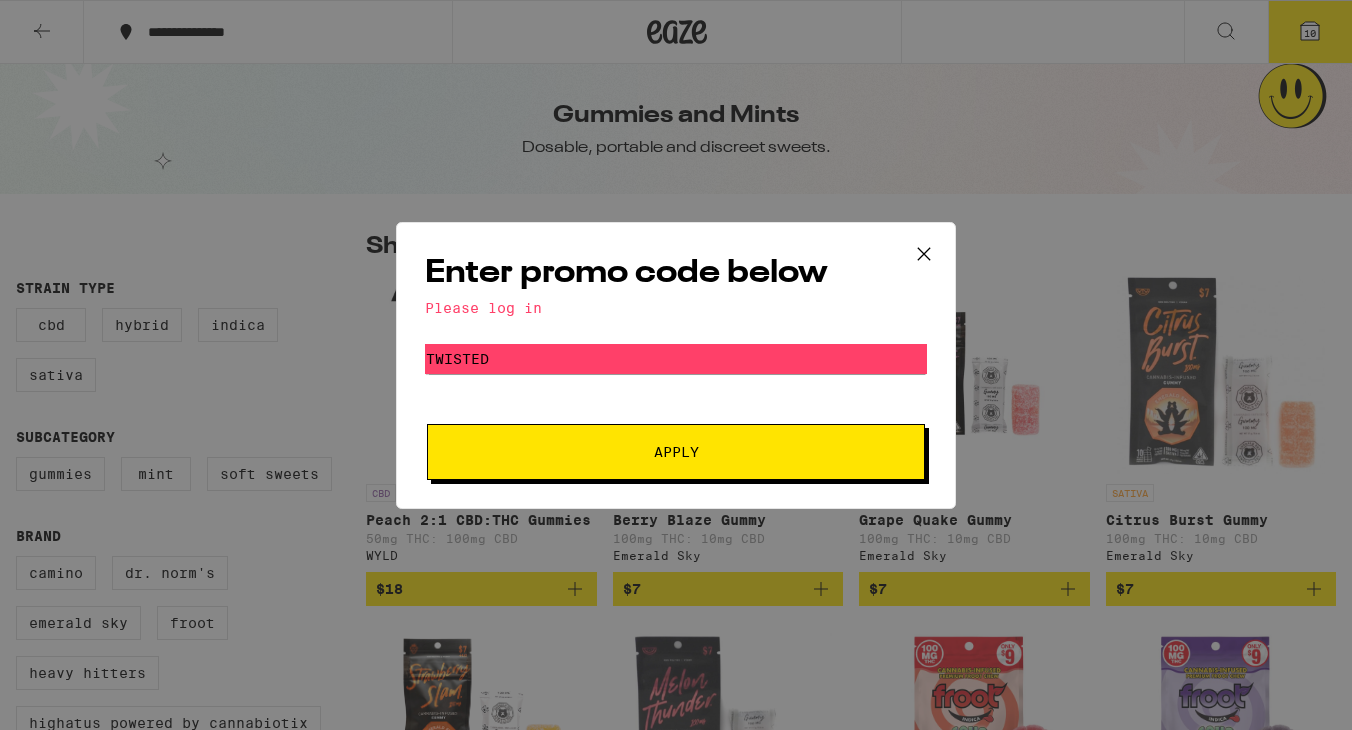 click 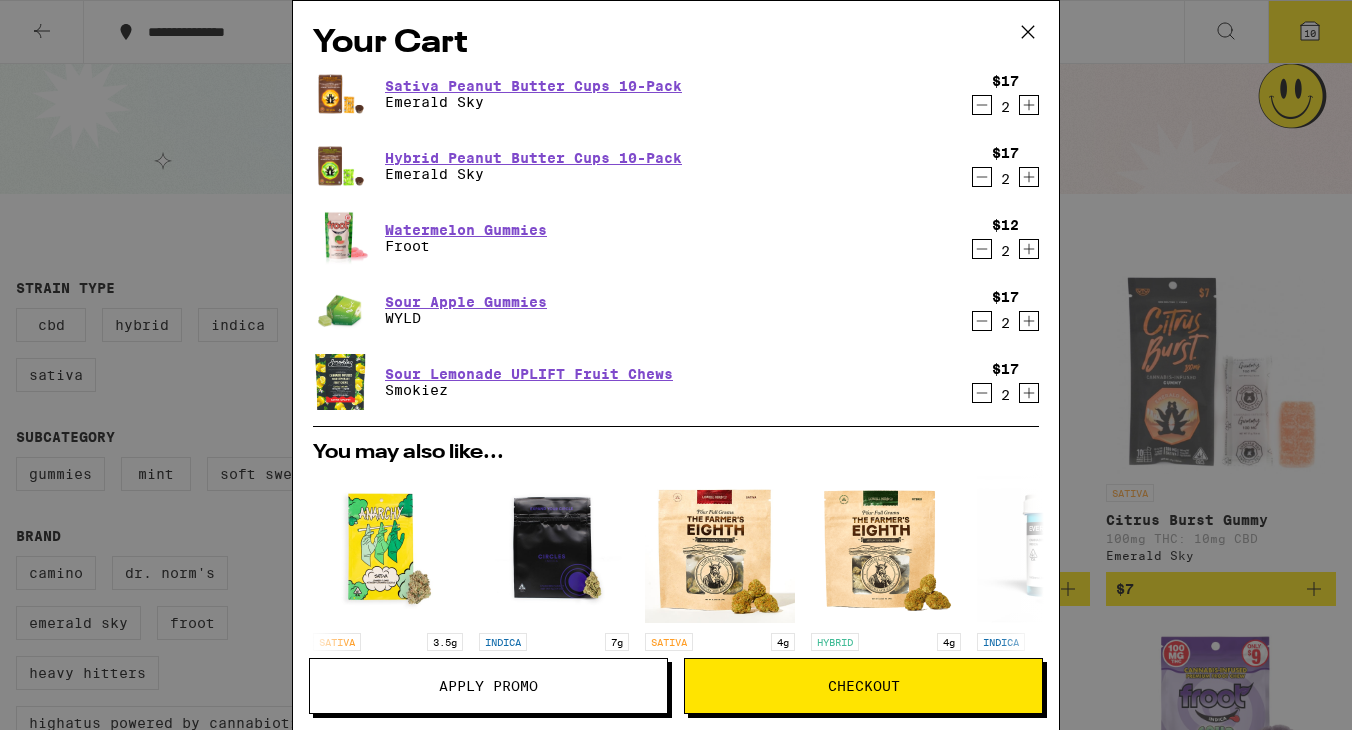 type 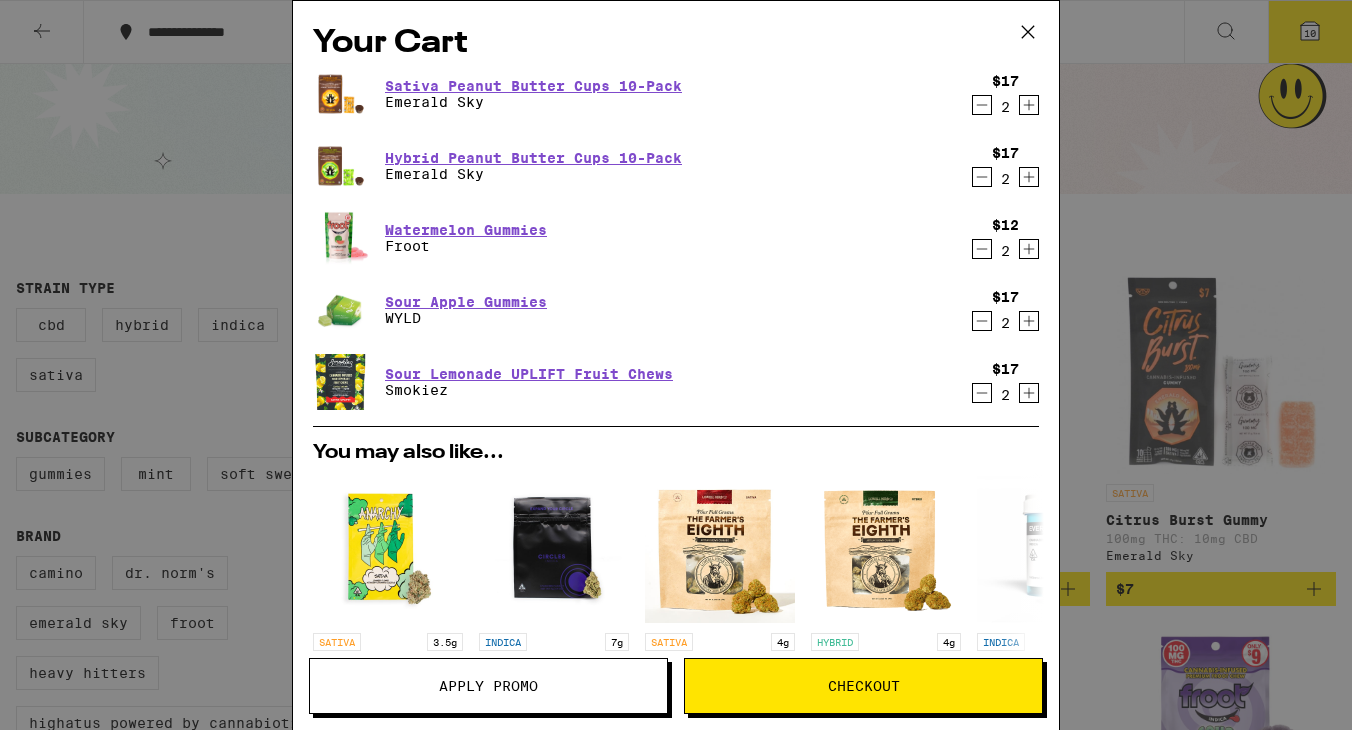 scroll, scrollTop: 0, scrollLeft: 0, axis: both 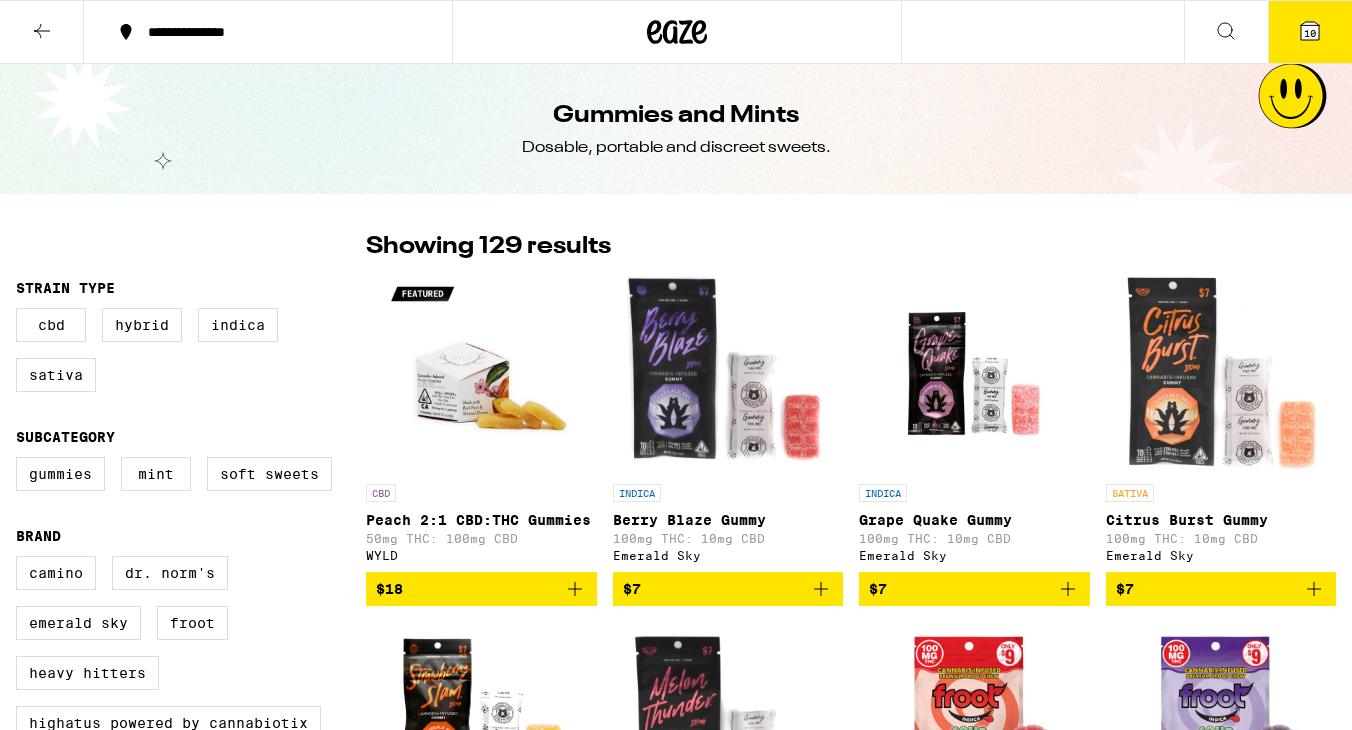 click 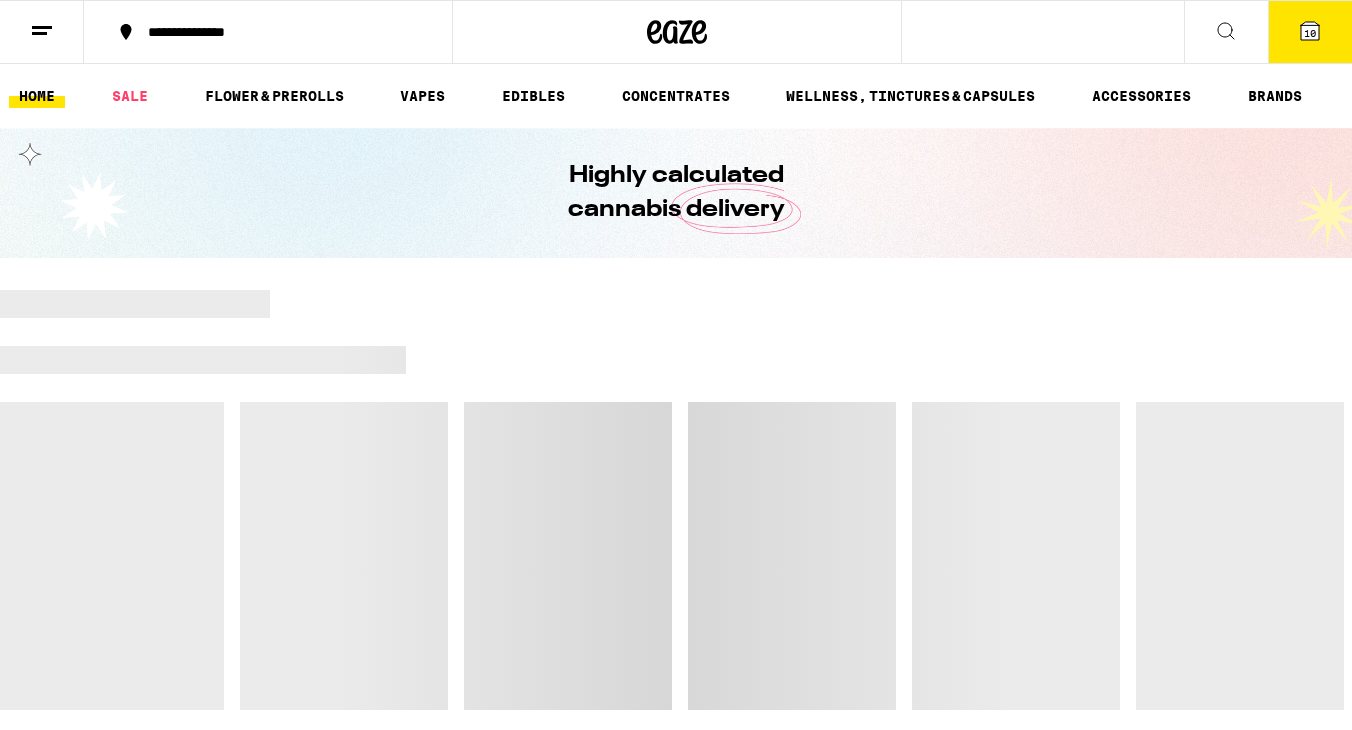 scroll, scrollTop: 0, scrollLeft: 0, axis: both 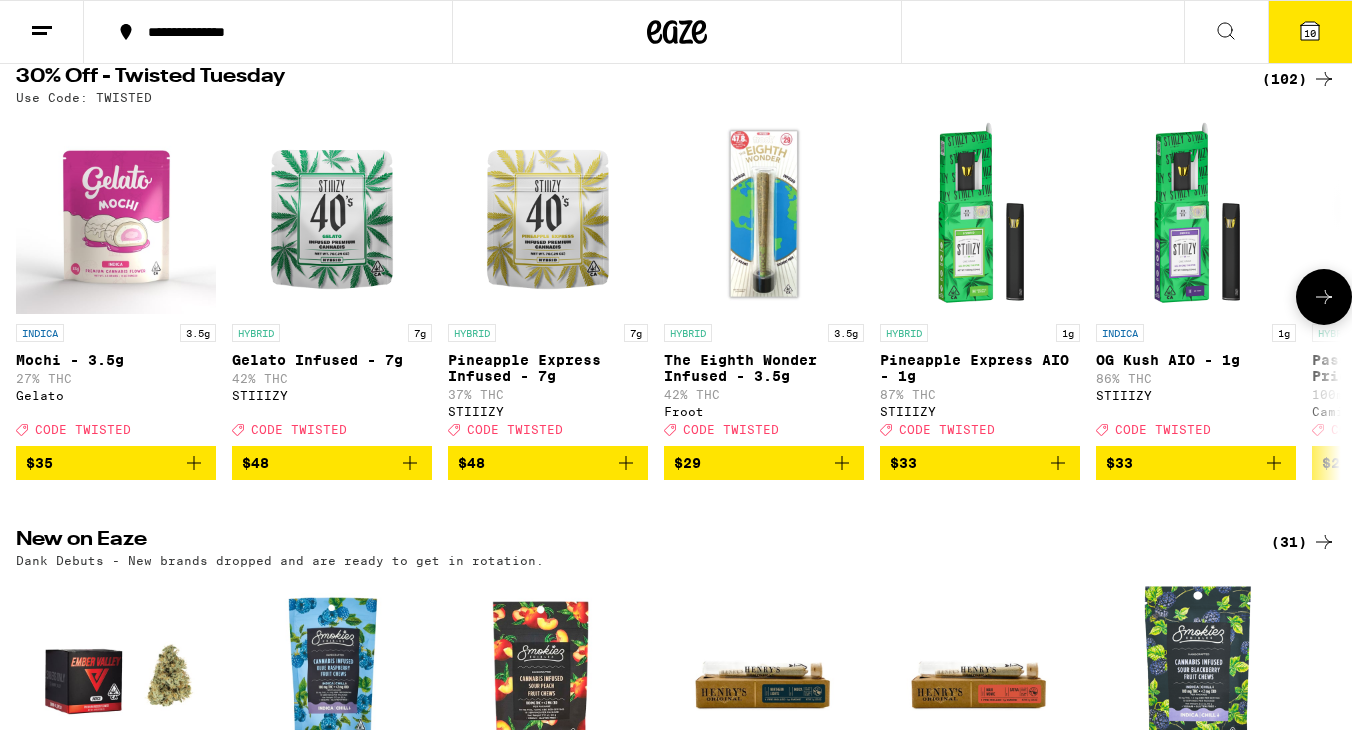 click 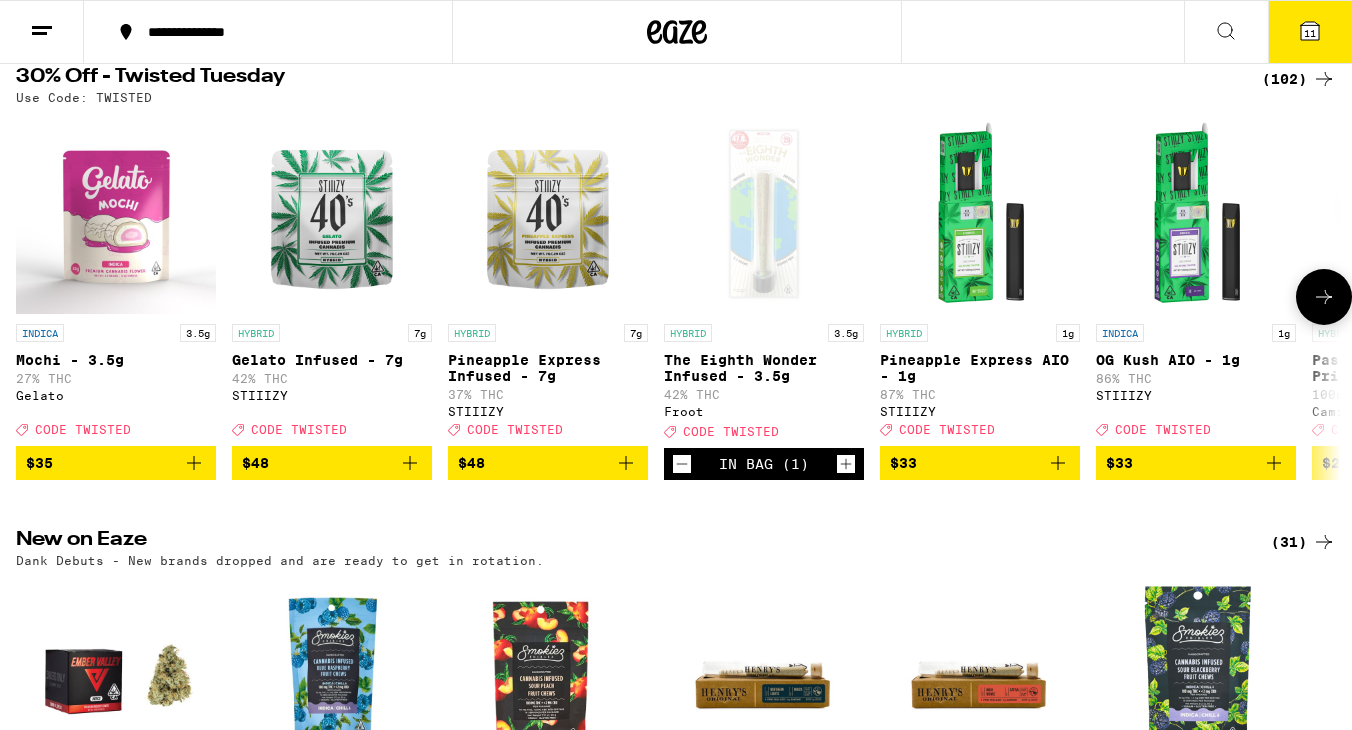 click 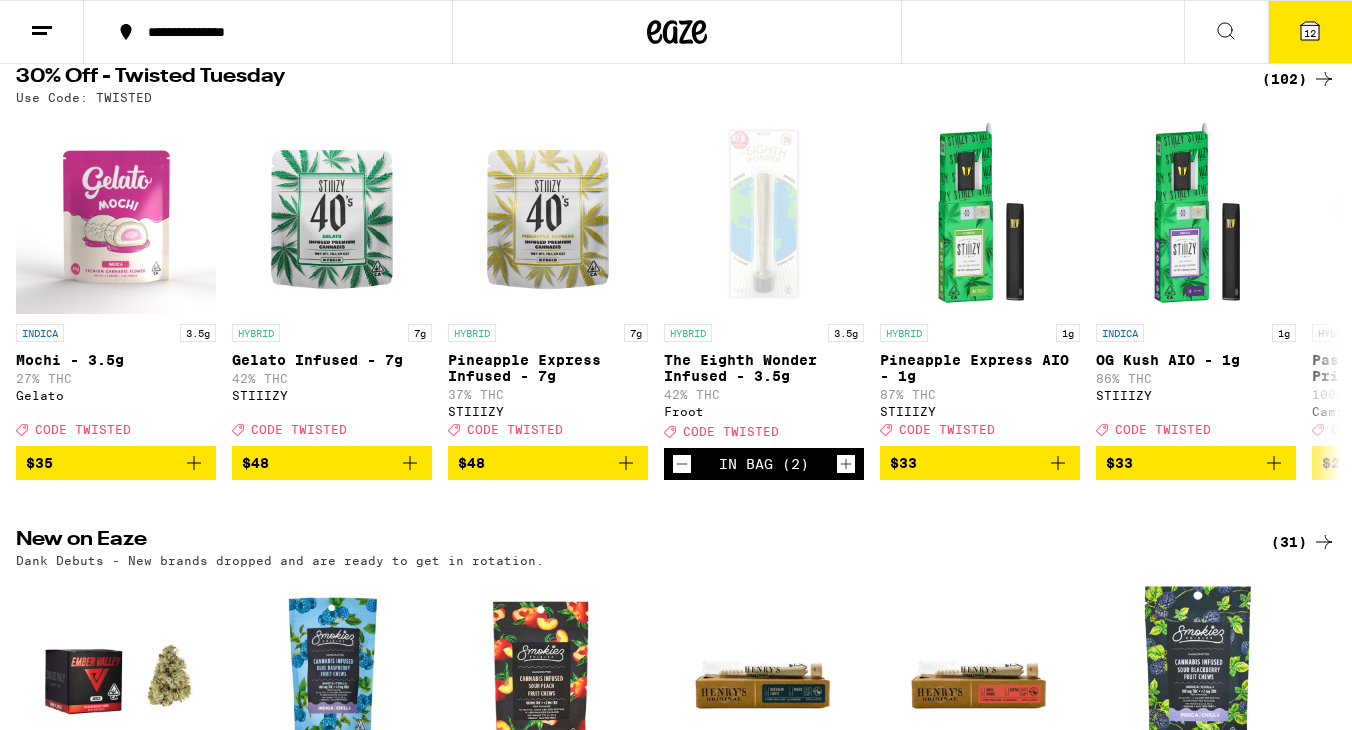 click 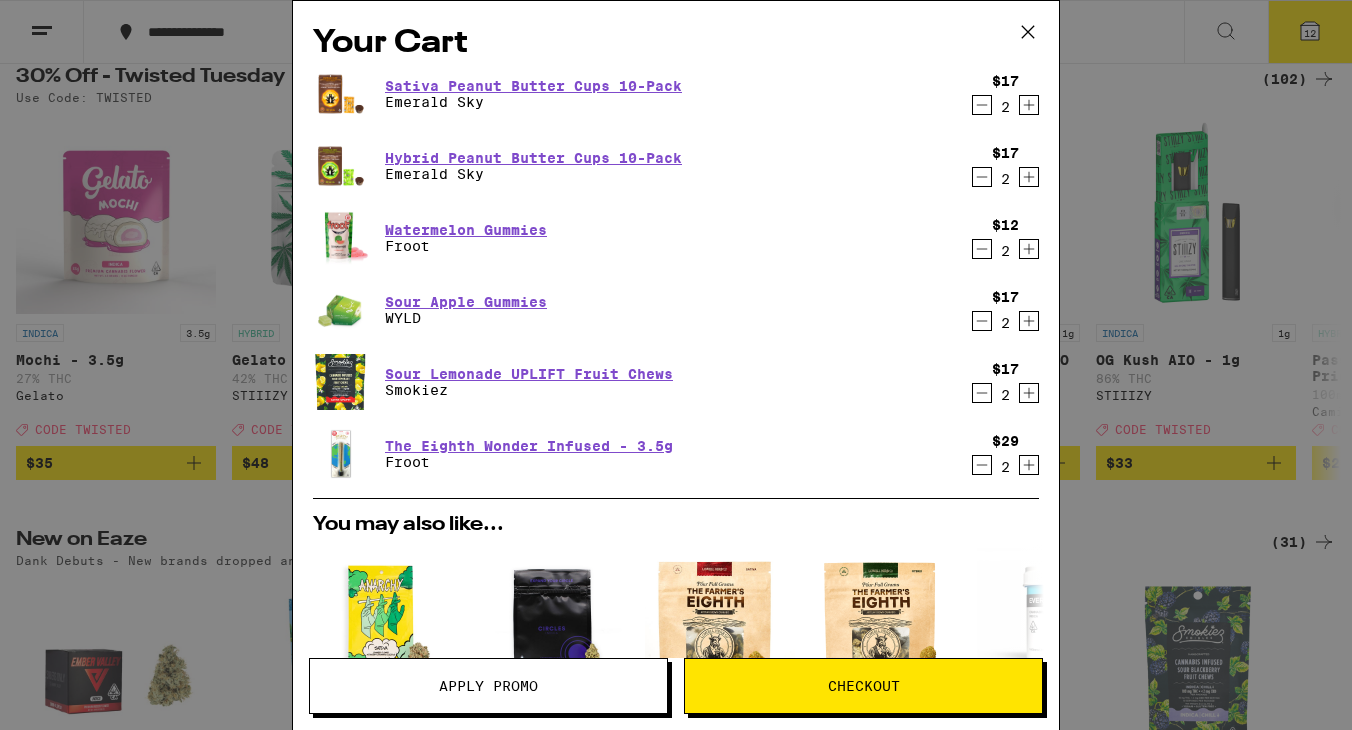scroll, scrollTop: 0, scrollLeft: 0, axis: both 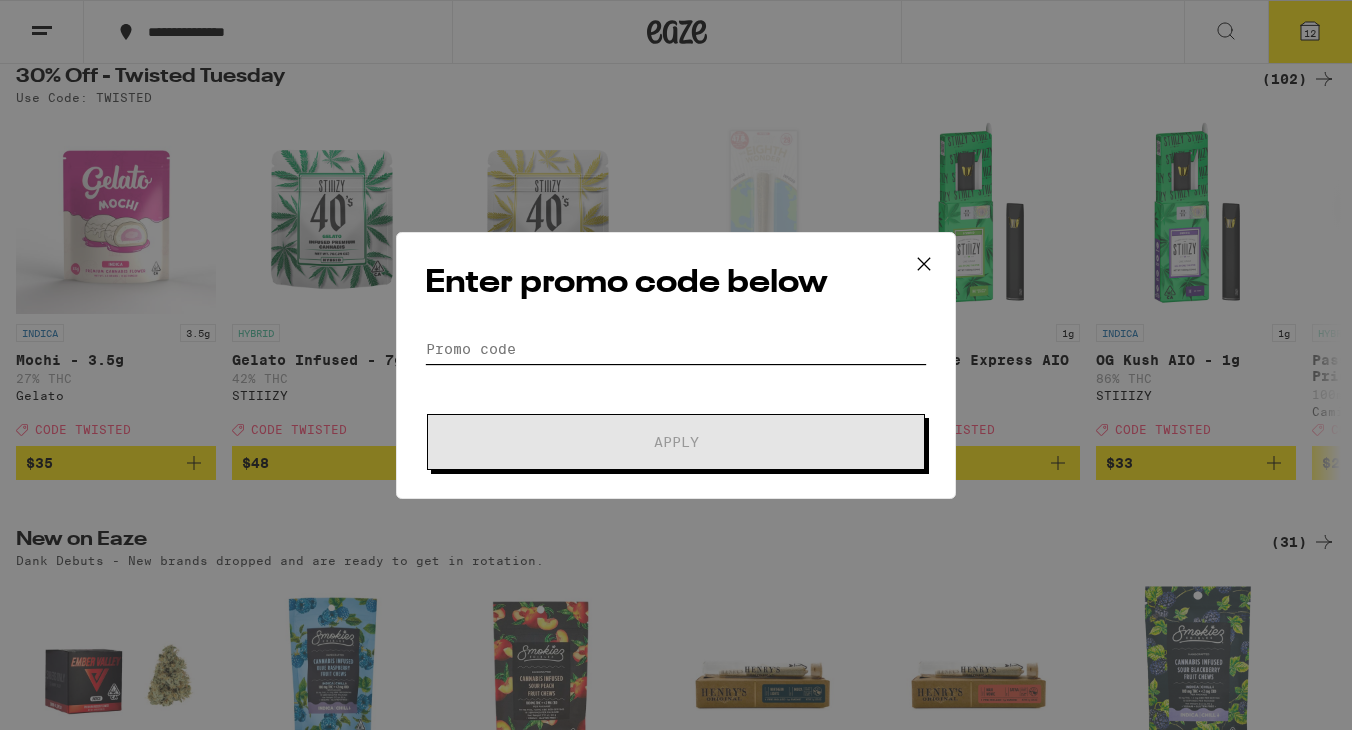 click on "Promo Code" at bounding box center [676, 349] 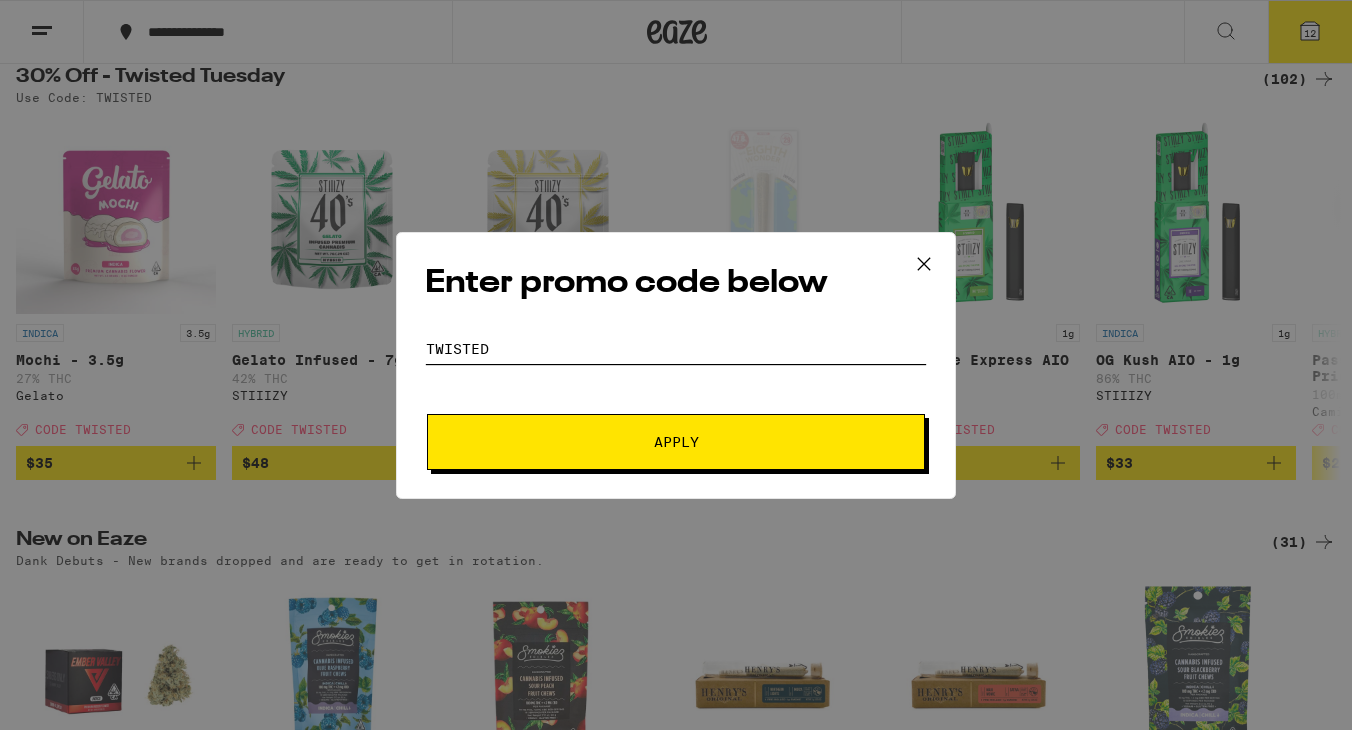 type on "twisted" 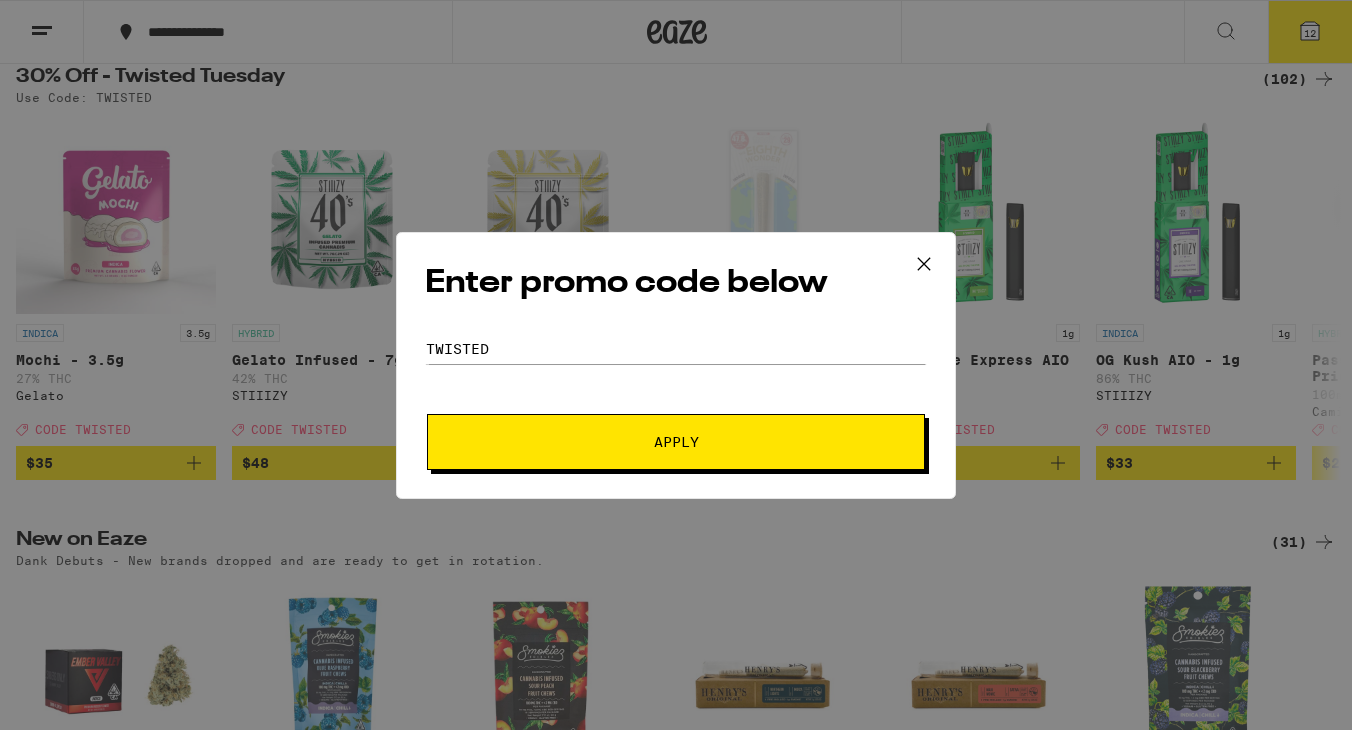 click on "Apply" at bounding box center [676, 442] 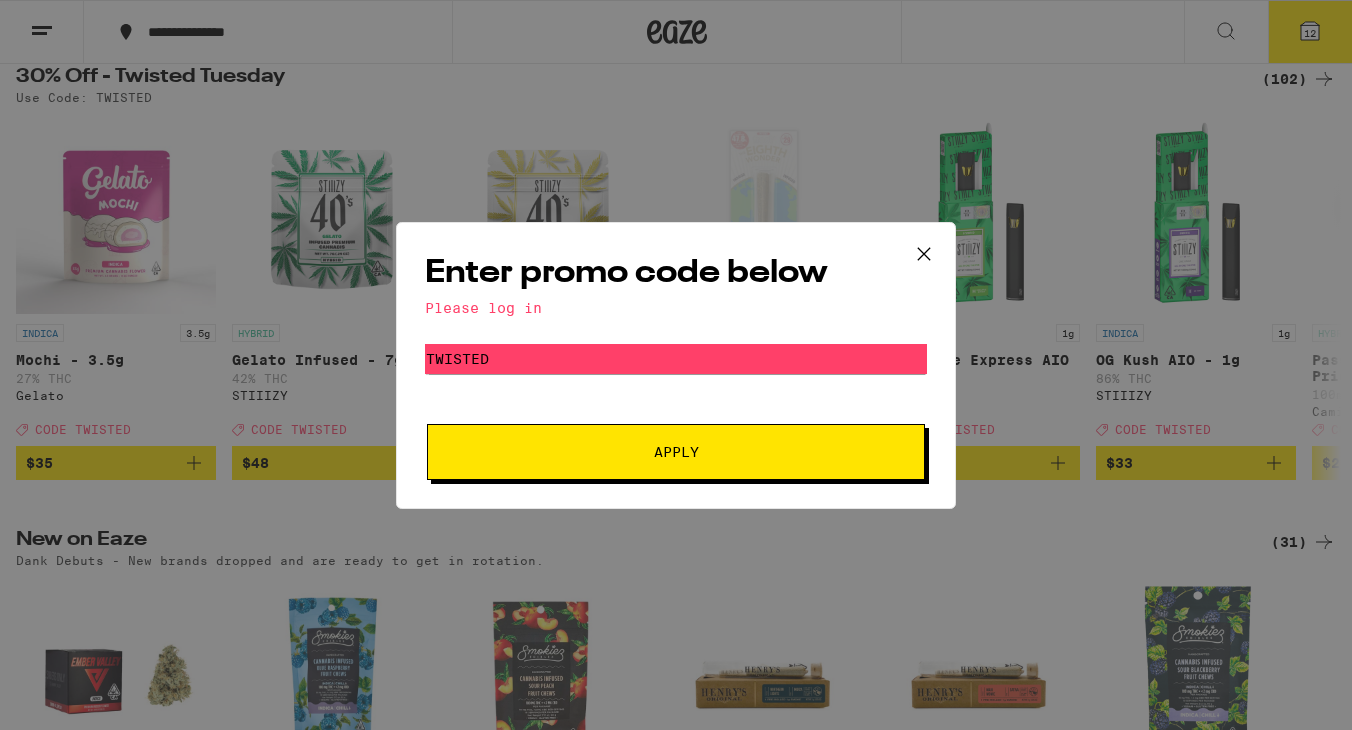click on "Please log in" at bounding box center [676, 308] 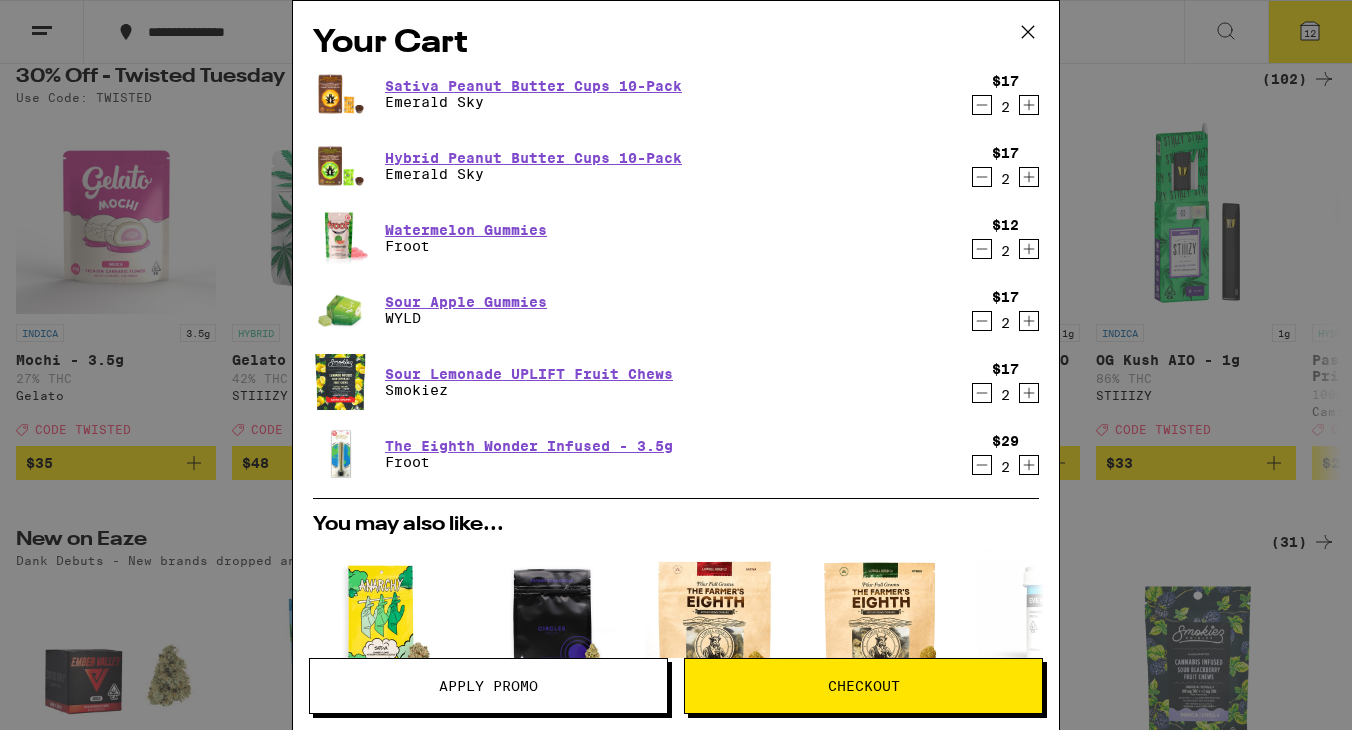 scroll, scrollTop: 0, scrollLeft: 0, axis: both 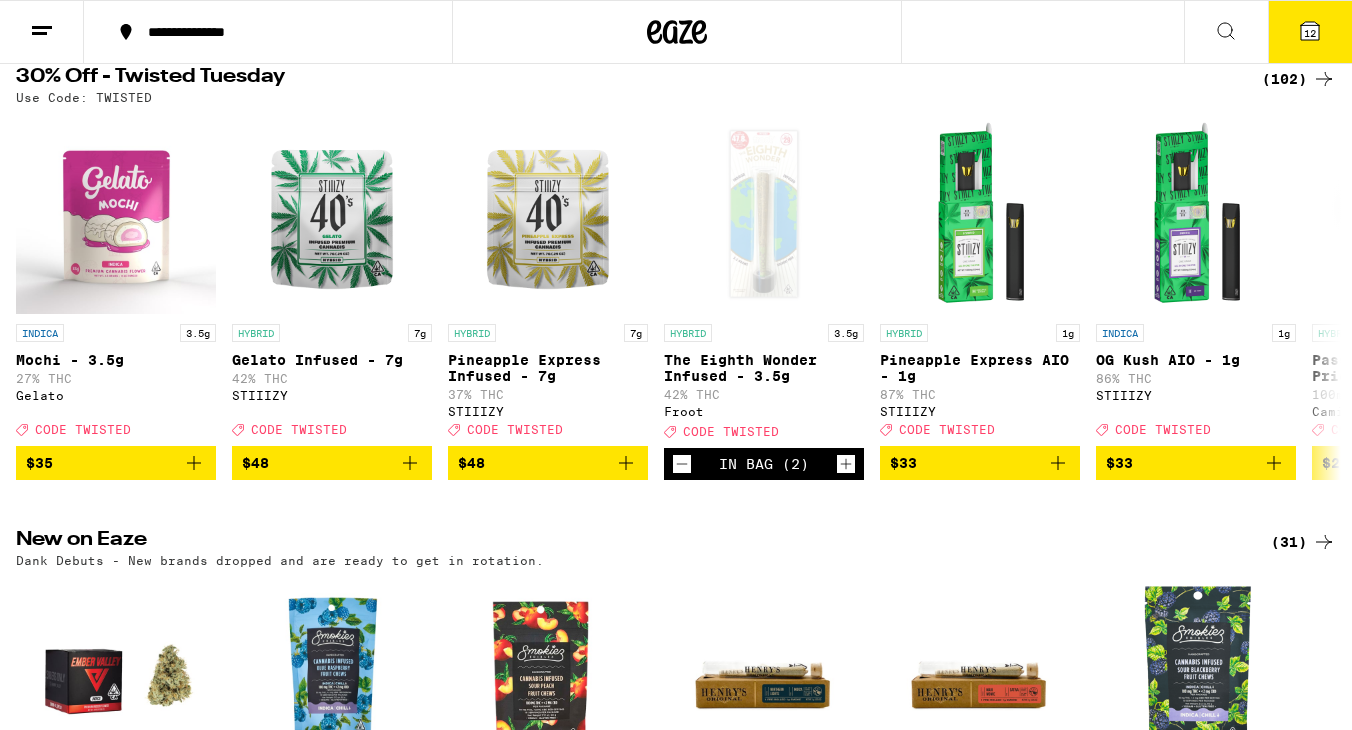click 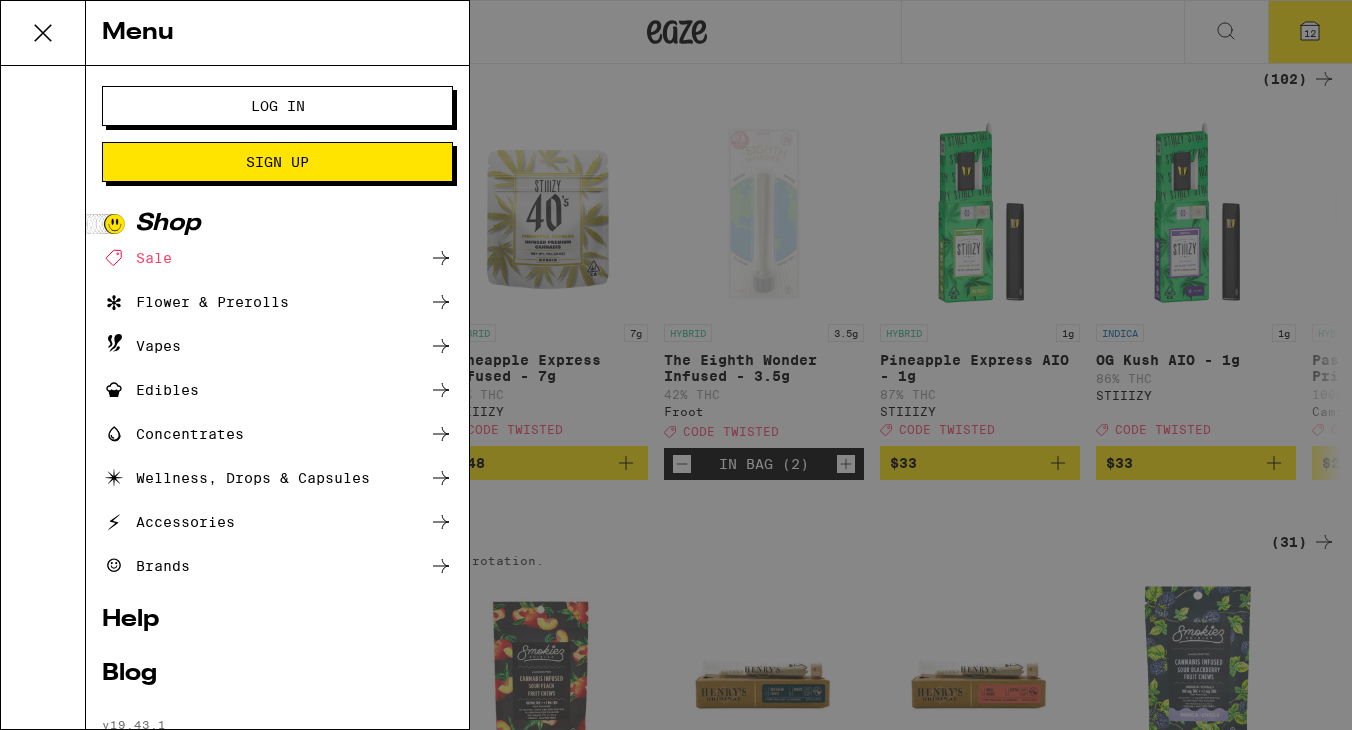 click on "Log In" at bounding box center (277, 106) 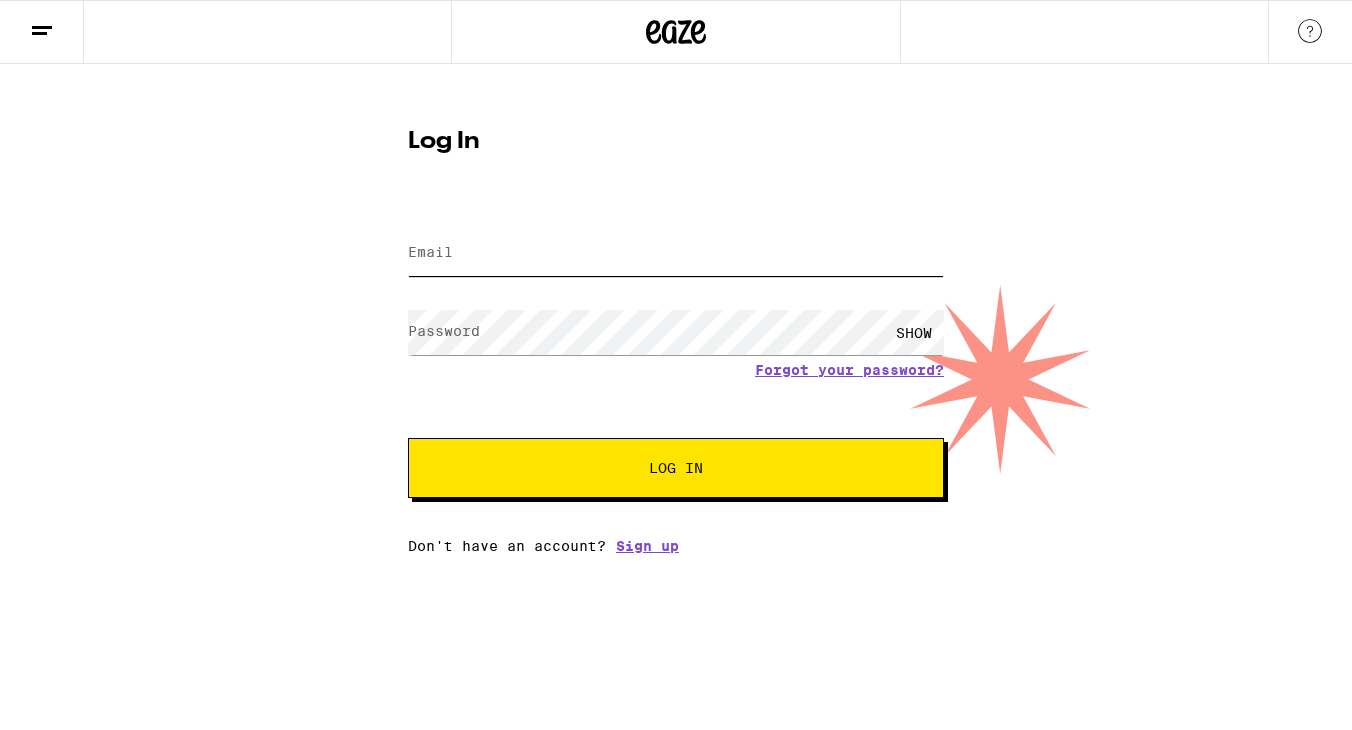 type on "[EMAIL]" 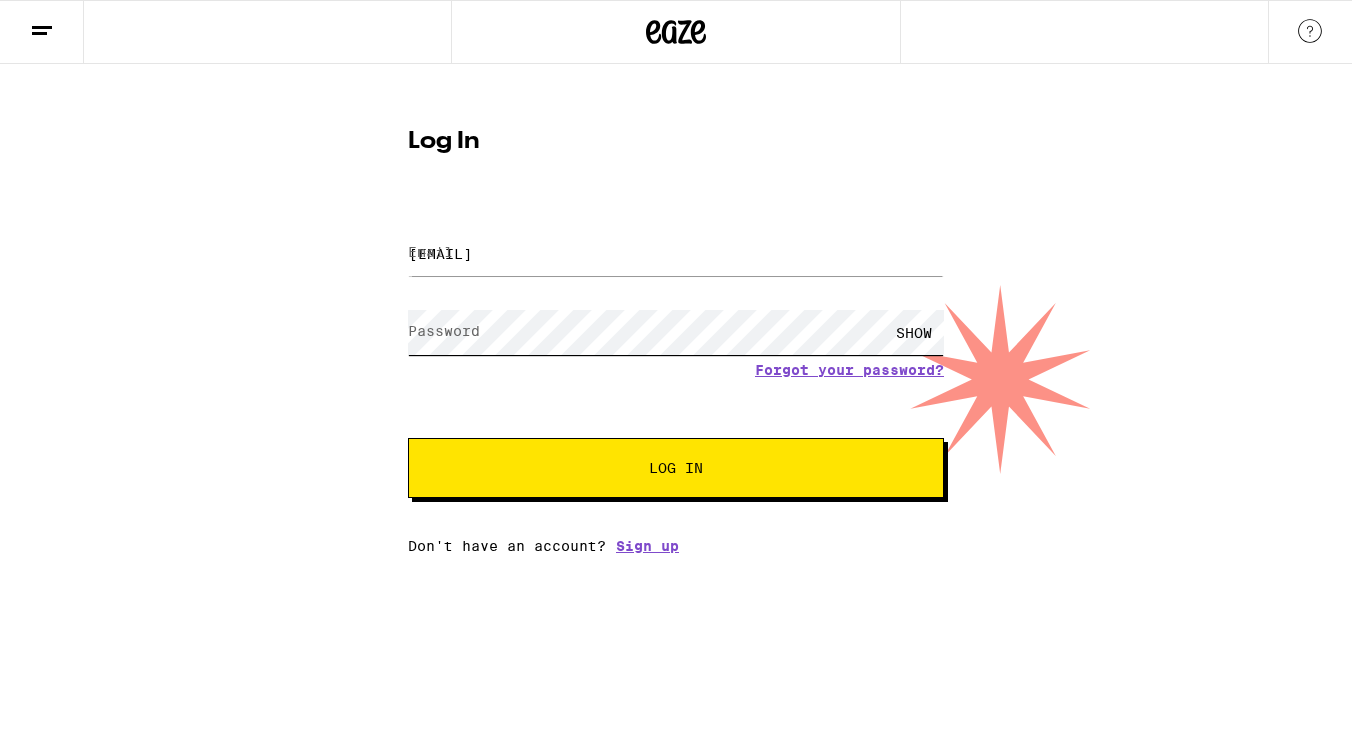 click on "Log In" at bounding box center [676, 468] 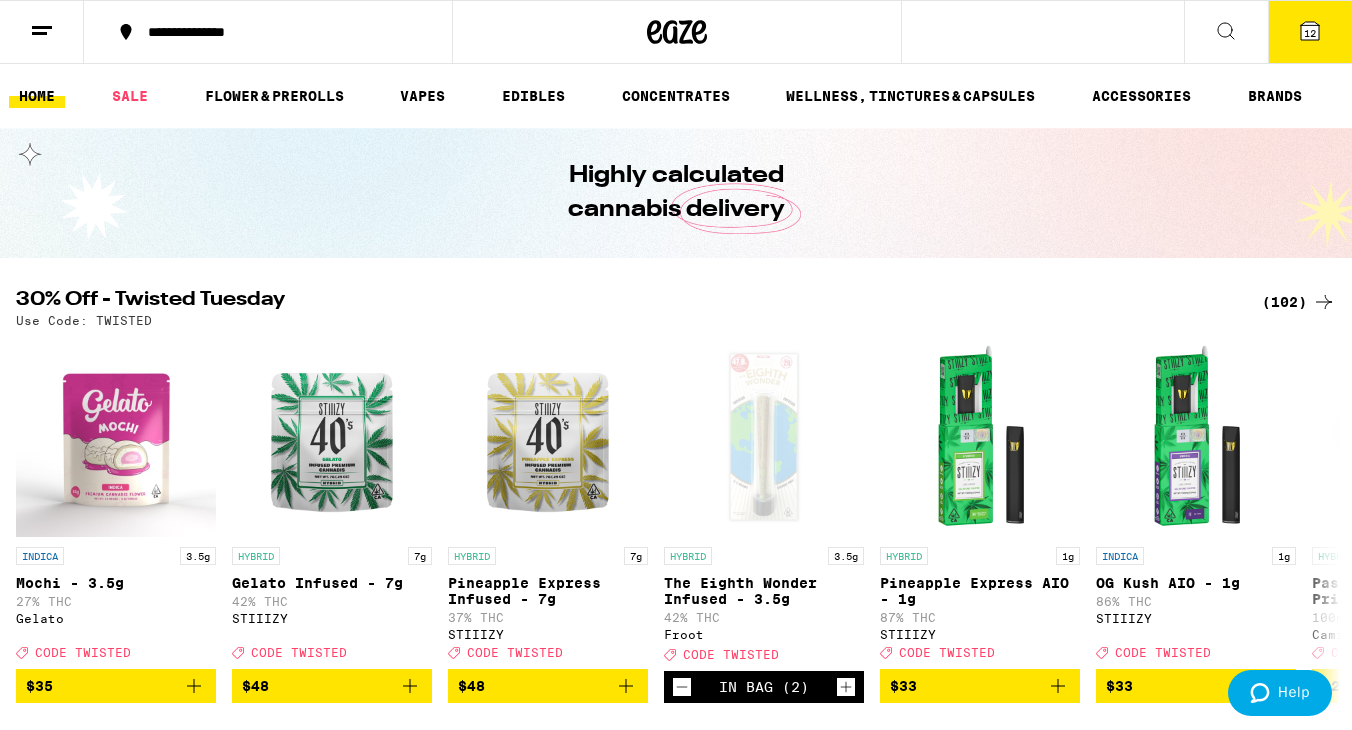 scroll, scrollTop: 0, scrollLeft: 0, axis: both 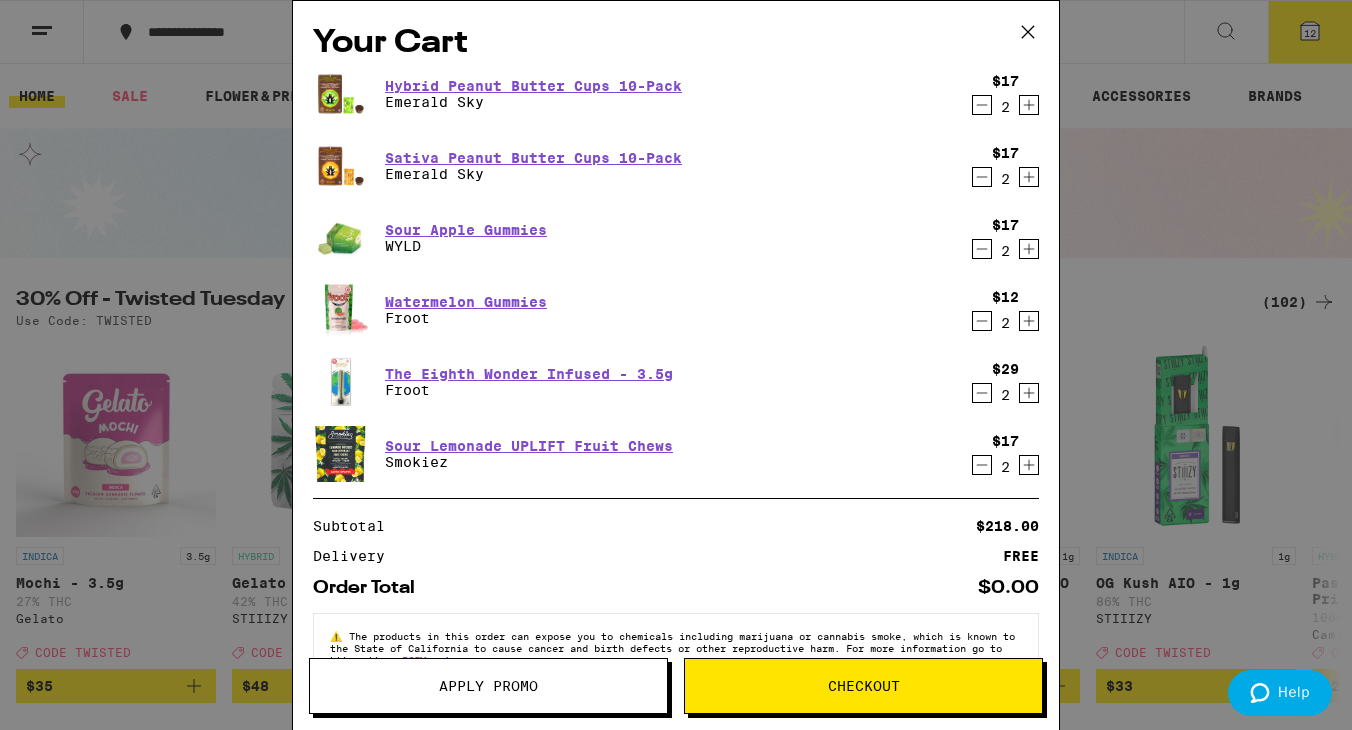 click on "Your Cart Hybrid Peanut Butter Cups 10-Pack Emerald Sky $17 2 Sativa Peanut Butter Cups 10-Pack Emerald Sky $17 2 Sour Apple Gummies WYLD $17 2 Watermelon Gummies Froot $12 2 The Eighth Wonder Infused - 3.5g Froot $29 2 Sour Lemonade UPLIFT Fruit Chews Smokiez $17 2 Subtotal $218.00 Delivery FREE Order Total $0.00 ⚠️ The products in this order can expose you to chemicals including marijuana or cannabis smoke, which is known to the State of California to cause cancer and birth defects or other reproductive harm. For more information go to https:// www.P65Warnings.ca.gov Apply Promo Checkout" at bounding box center (676, 365) 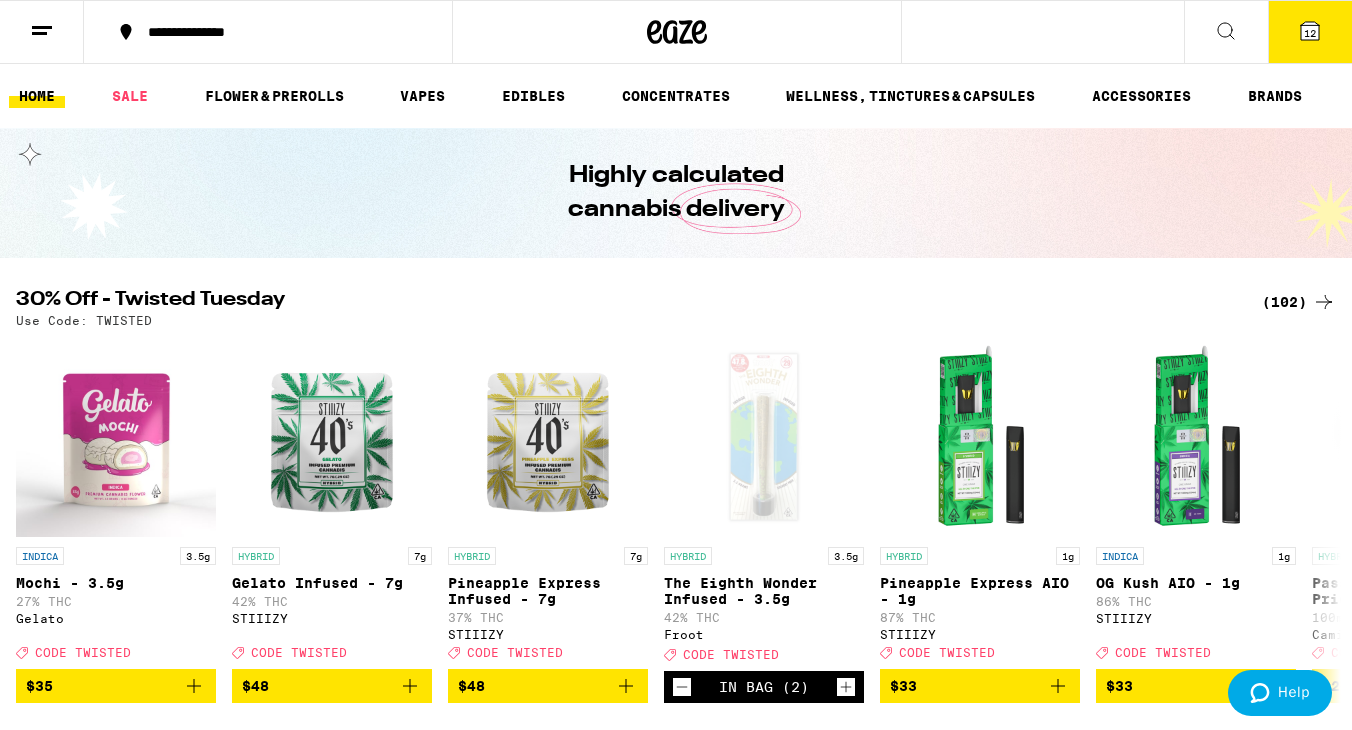 click 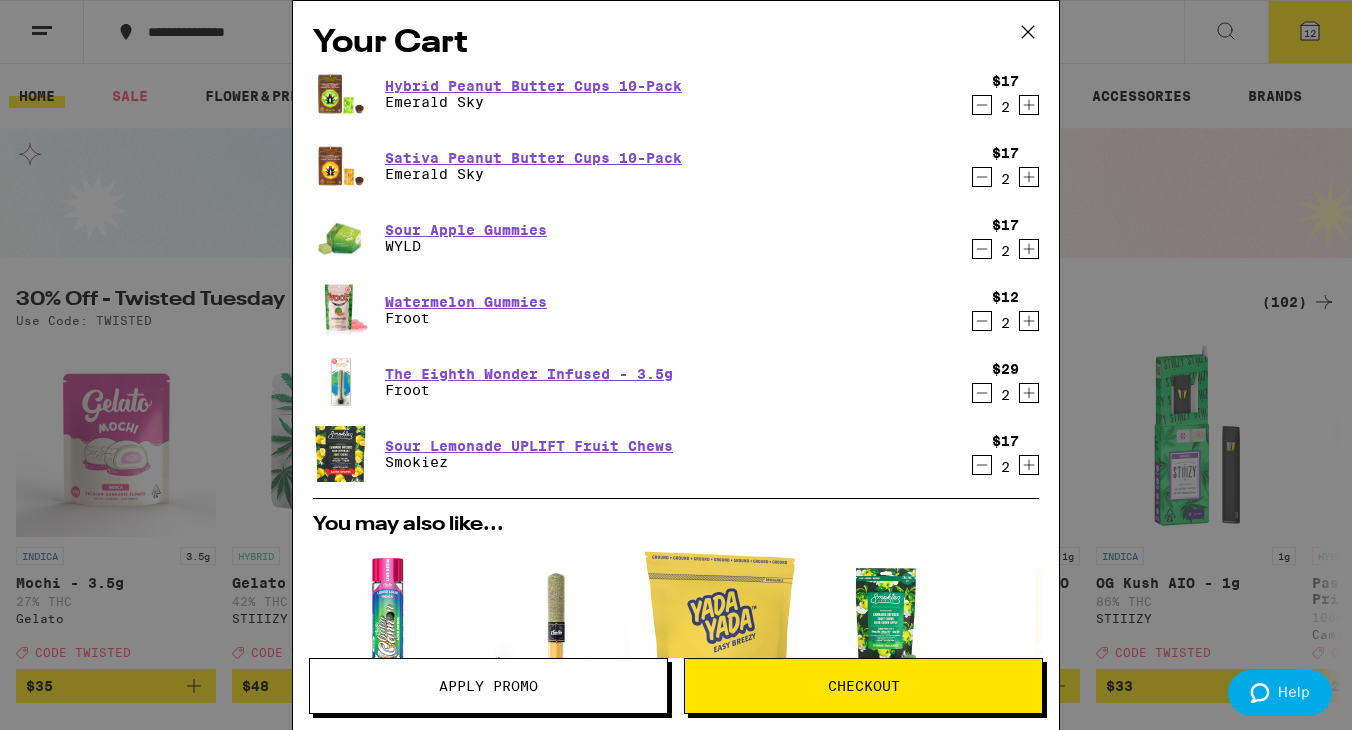 scroll, scrollTop: 0, scrollLeft: 0, axis: both 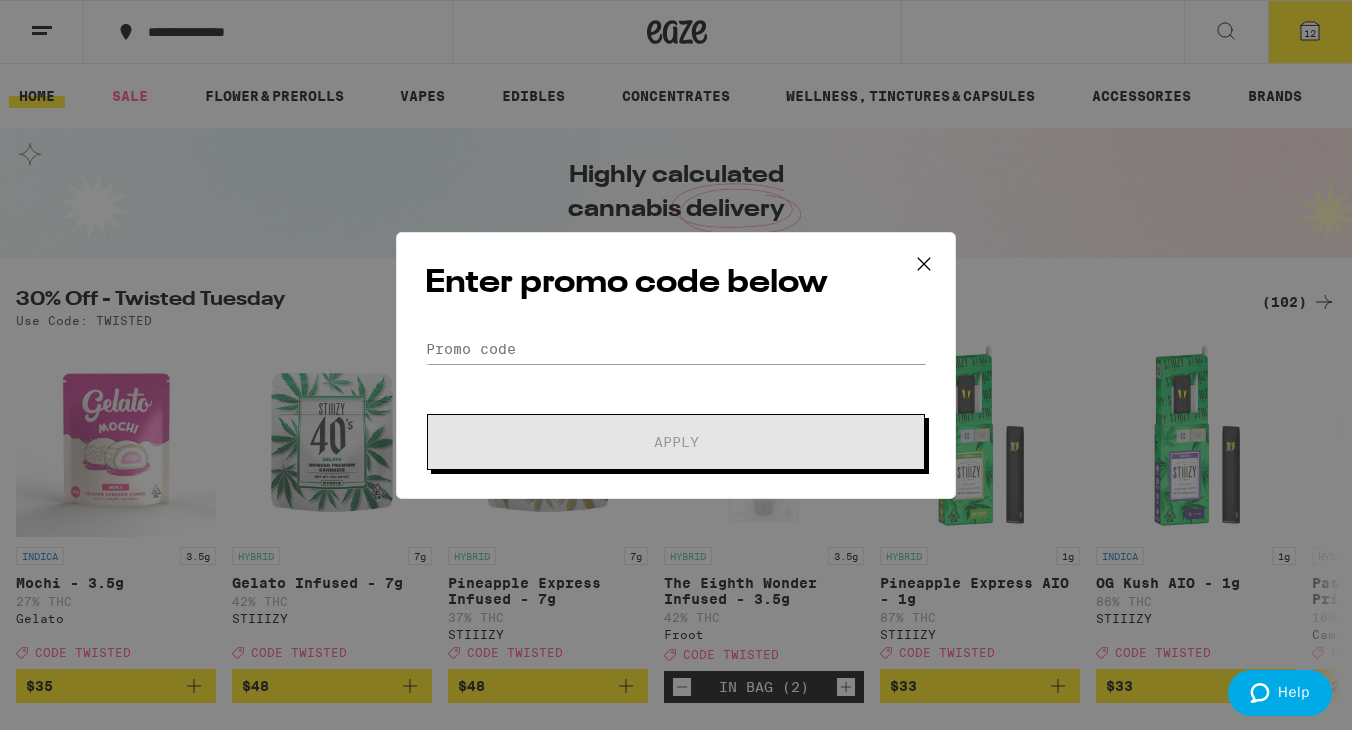 click on "Enter promo code below Promo Code Apply" at bounding box center (676, 365) 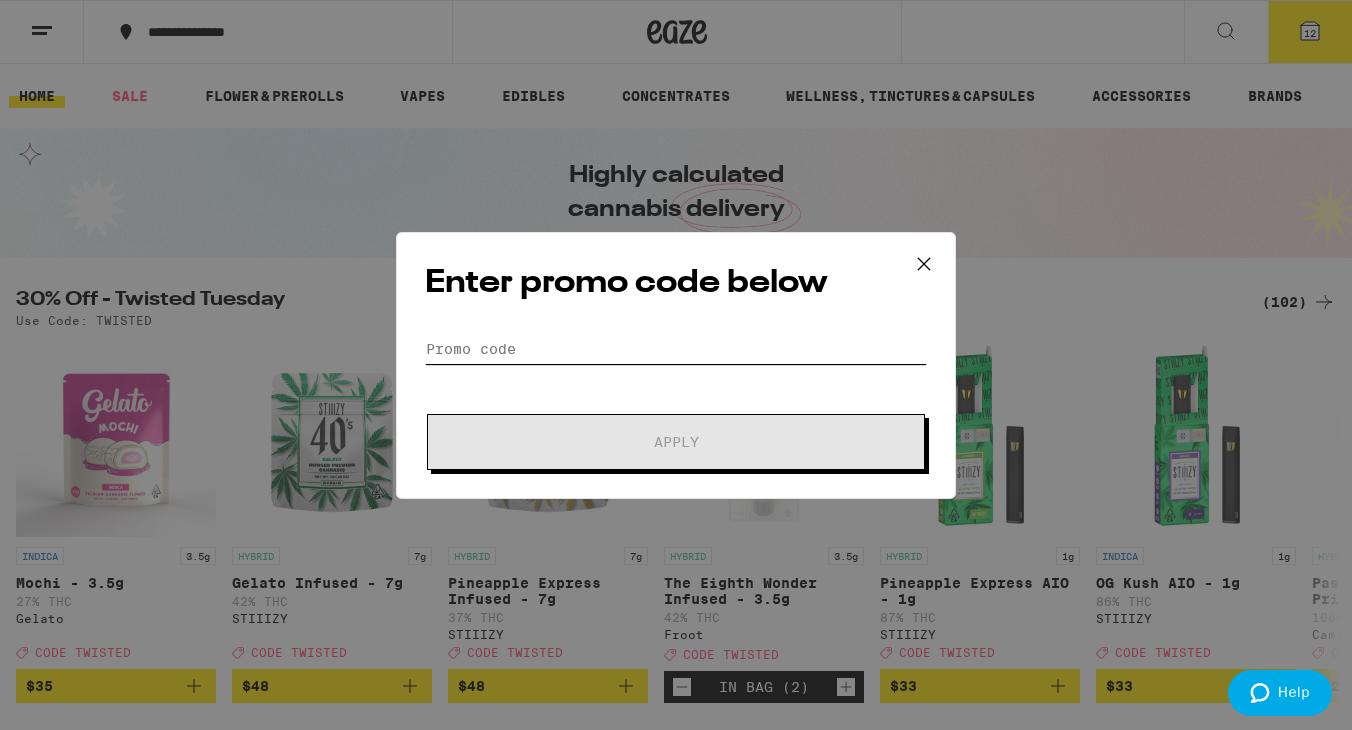 click on "Promo Code" at bounding box center [676, 349] 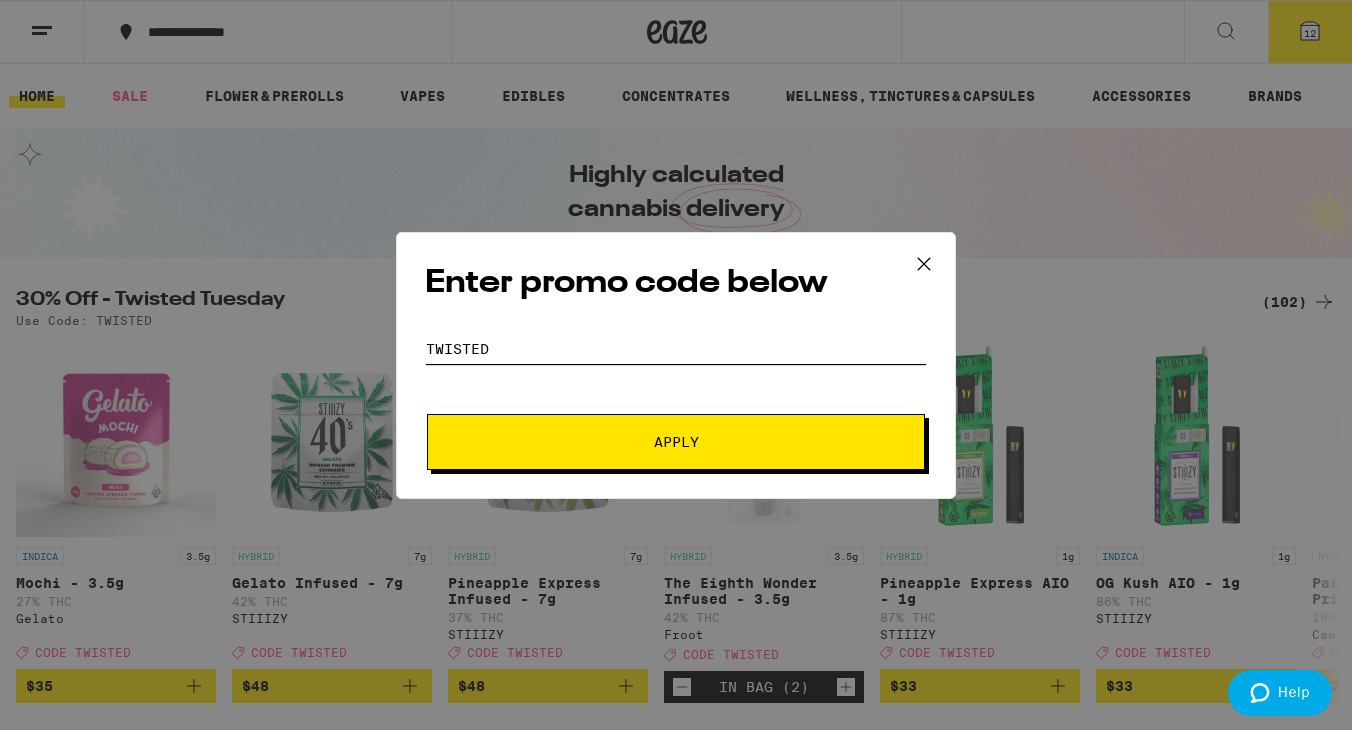 type on "twisted" 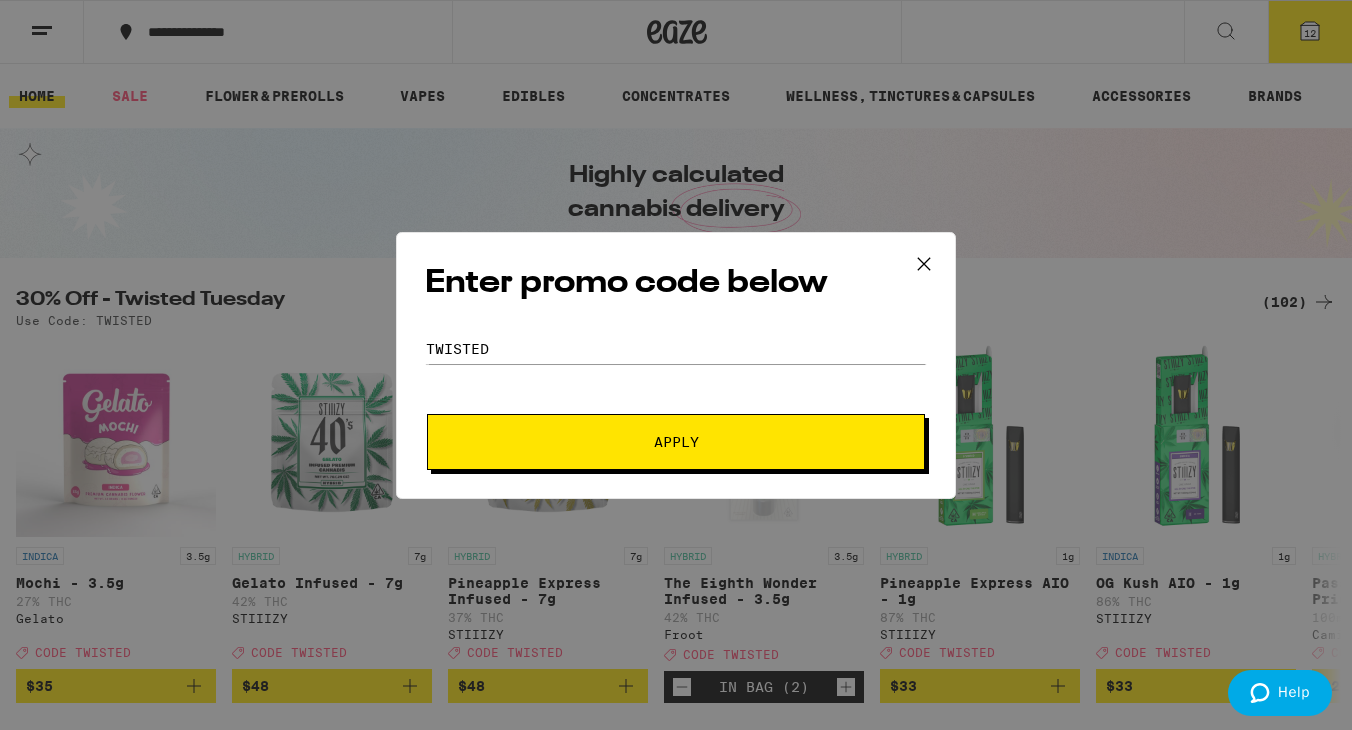 click on "Apply" at bounding box center (676, 442) 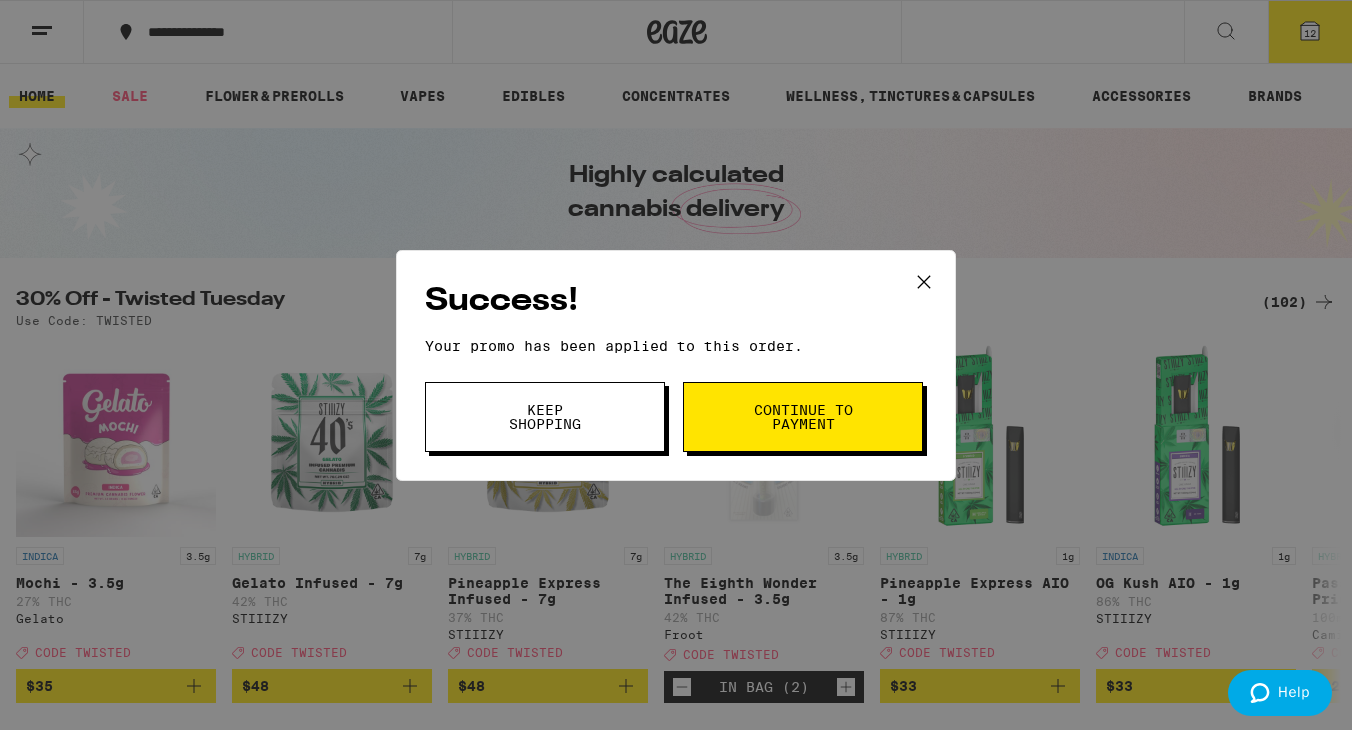 scroll, scrollTop: 0, scrollLeft: 0, axis: both 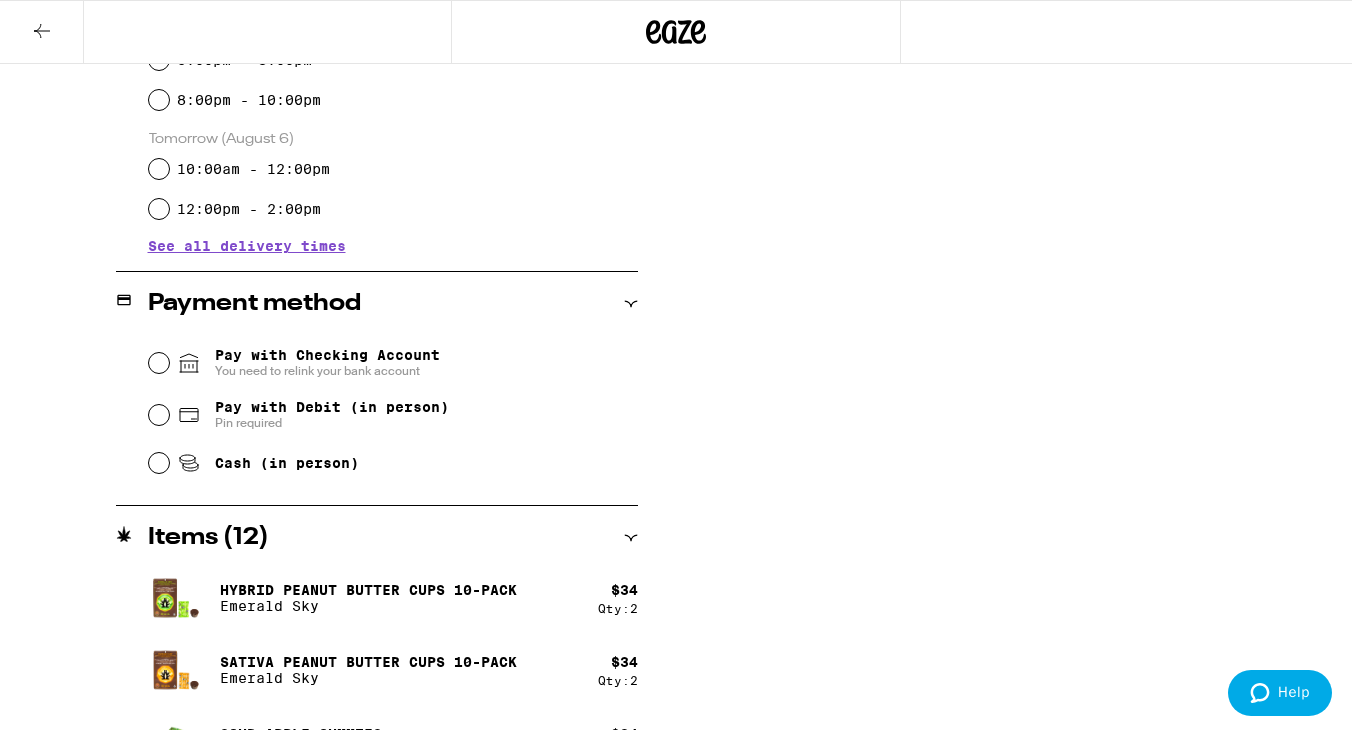 click on "Pay with Debit (in person) Pin required" at bounding box center (159, 415) 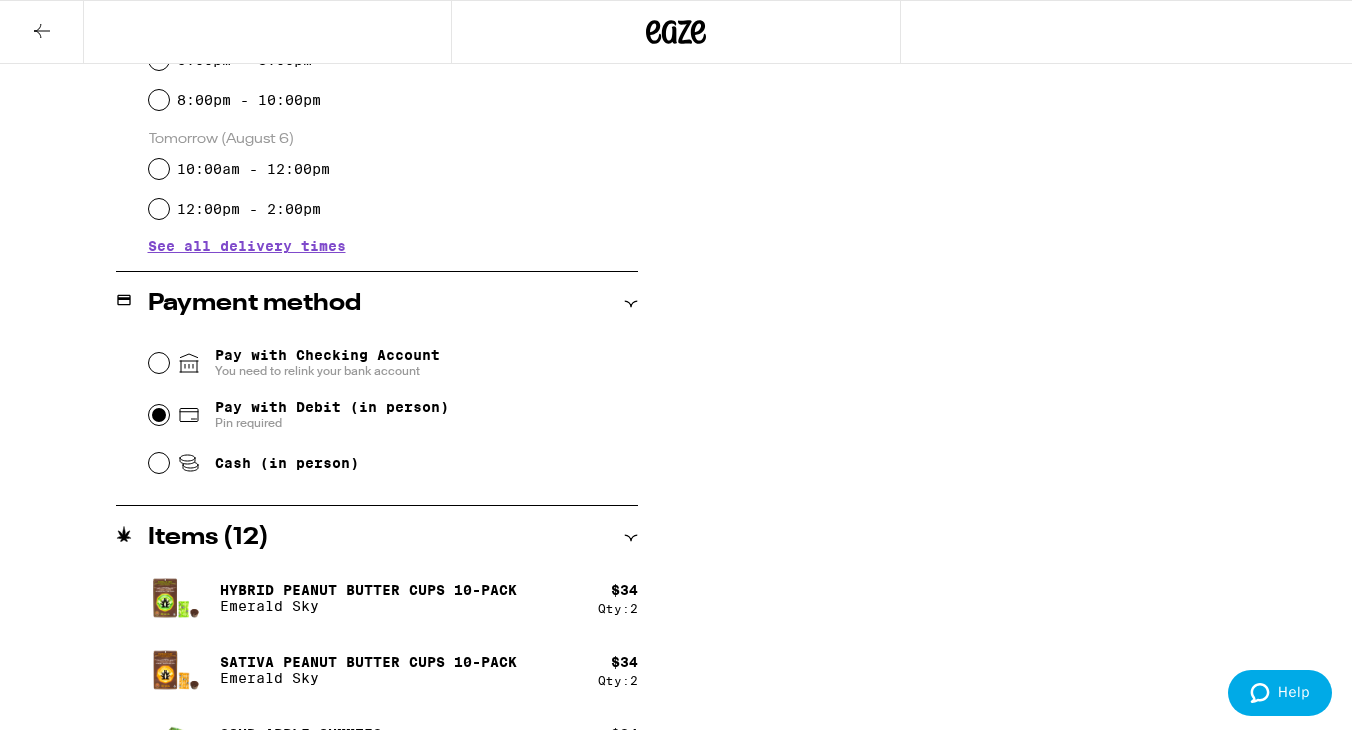 radio on "true" 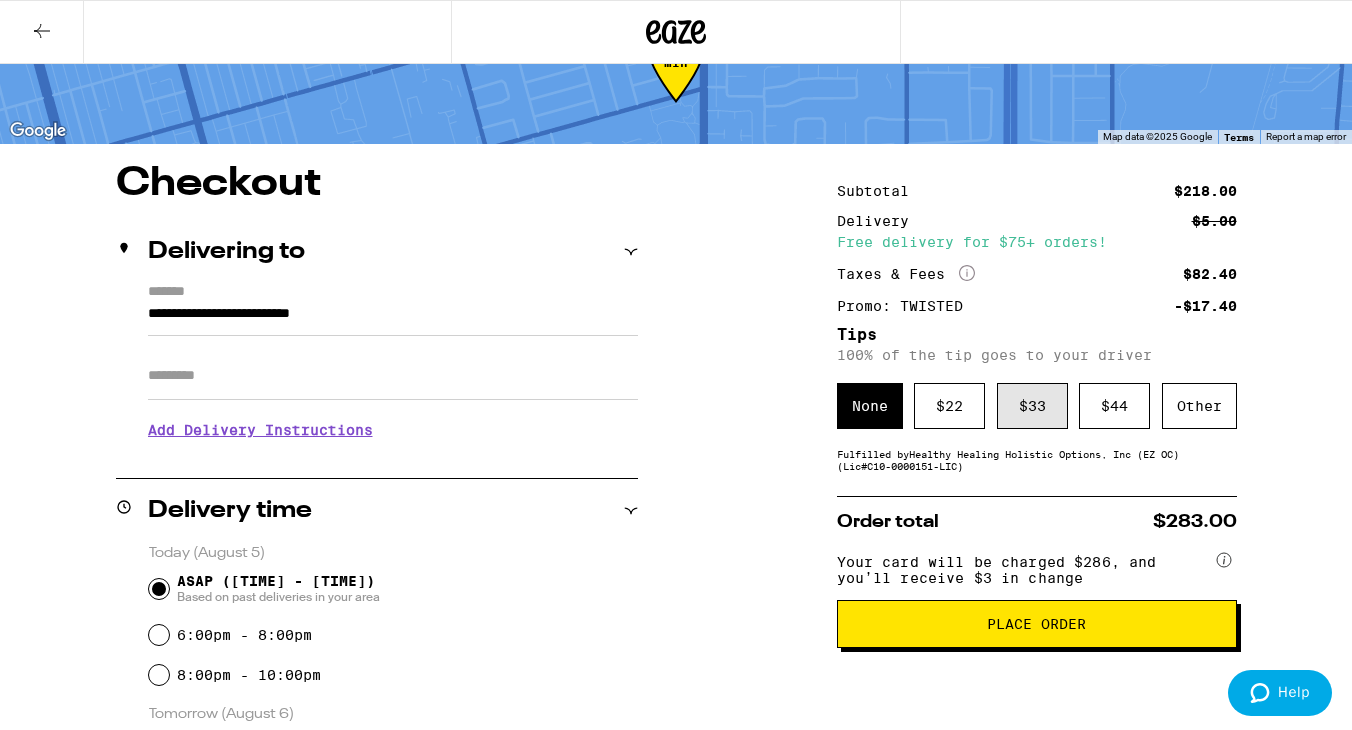scroll, scrollTop: 74, scrollLeft: 0, axis: vertical 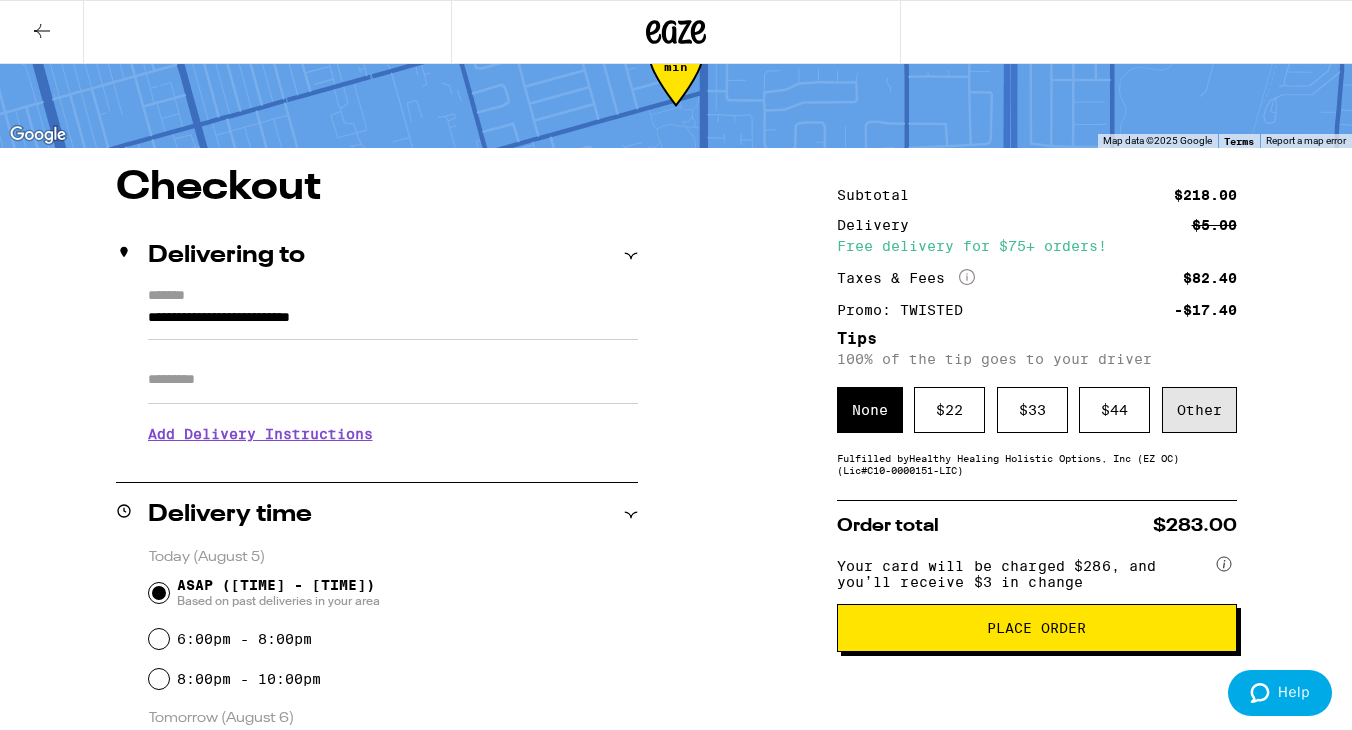click on "Other" at bounding box center [1199, 410] 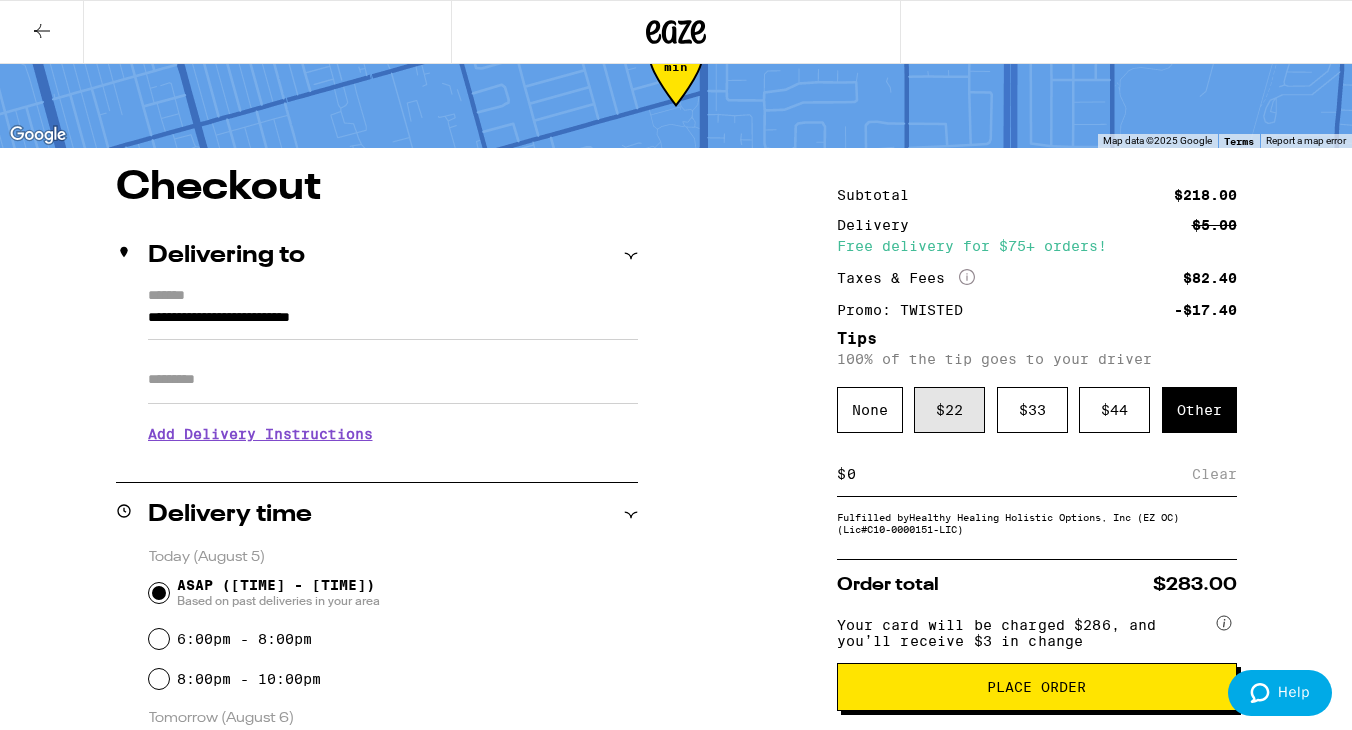 click on "$ 22" at bounding box center (949, 410) 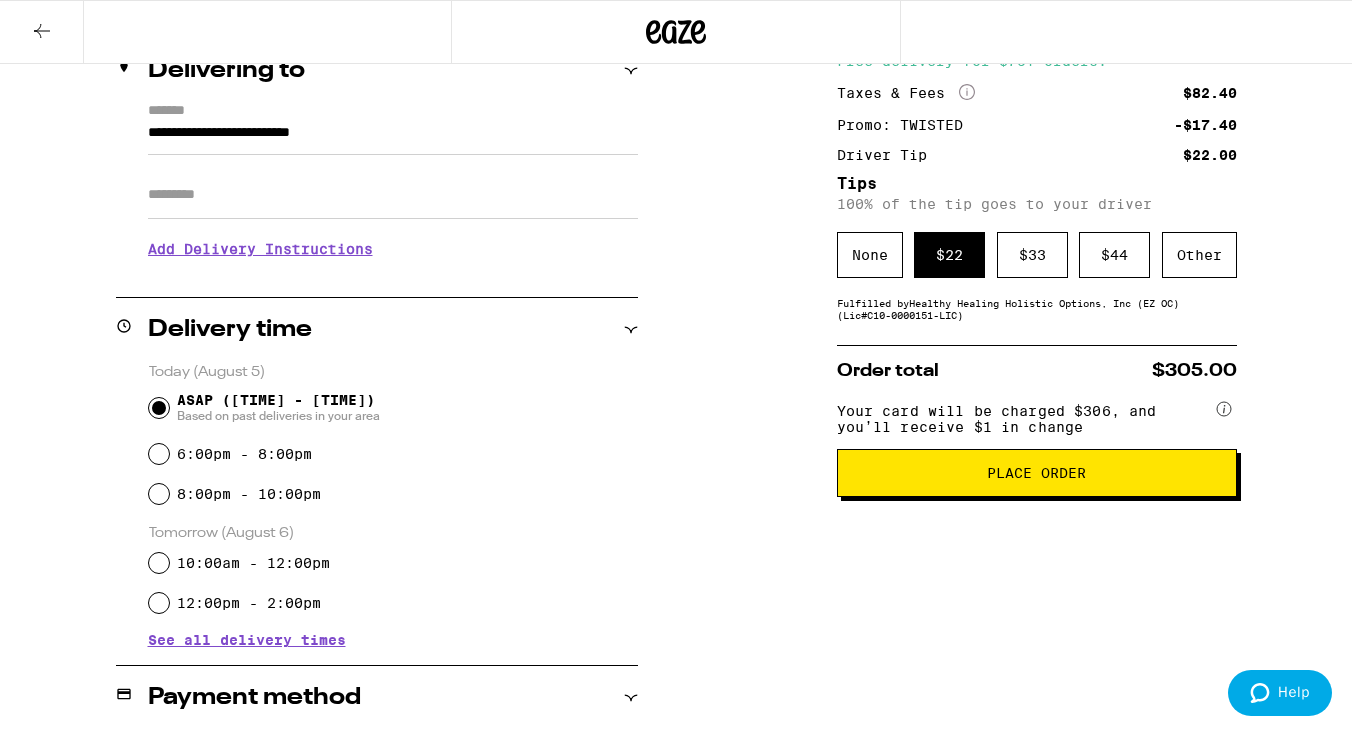 scroll, scrollTop: 283, scrollLeft: 0, axis: vertical 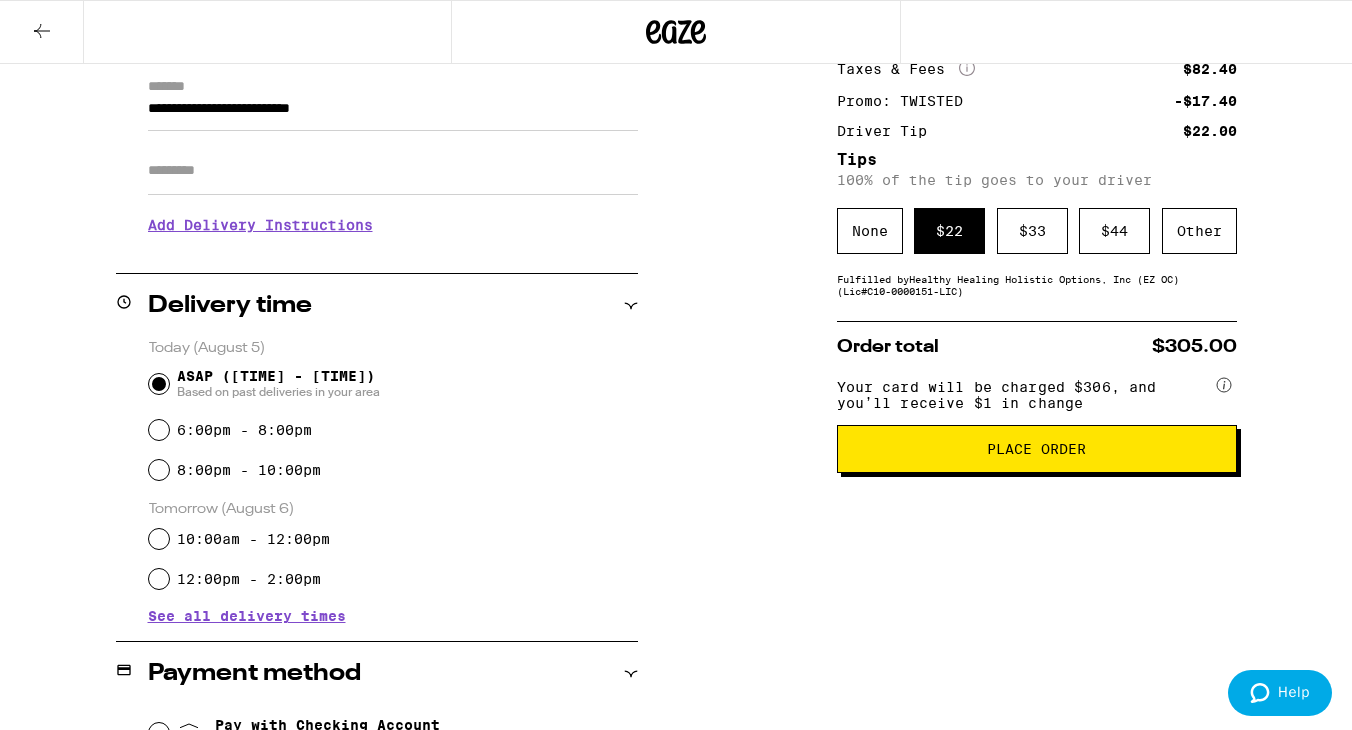 click on "Place Order" at bounding box center (1037, 449) 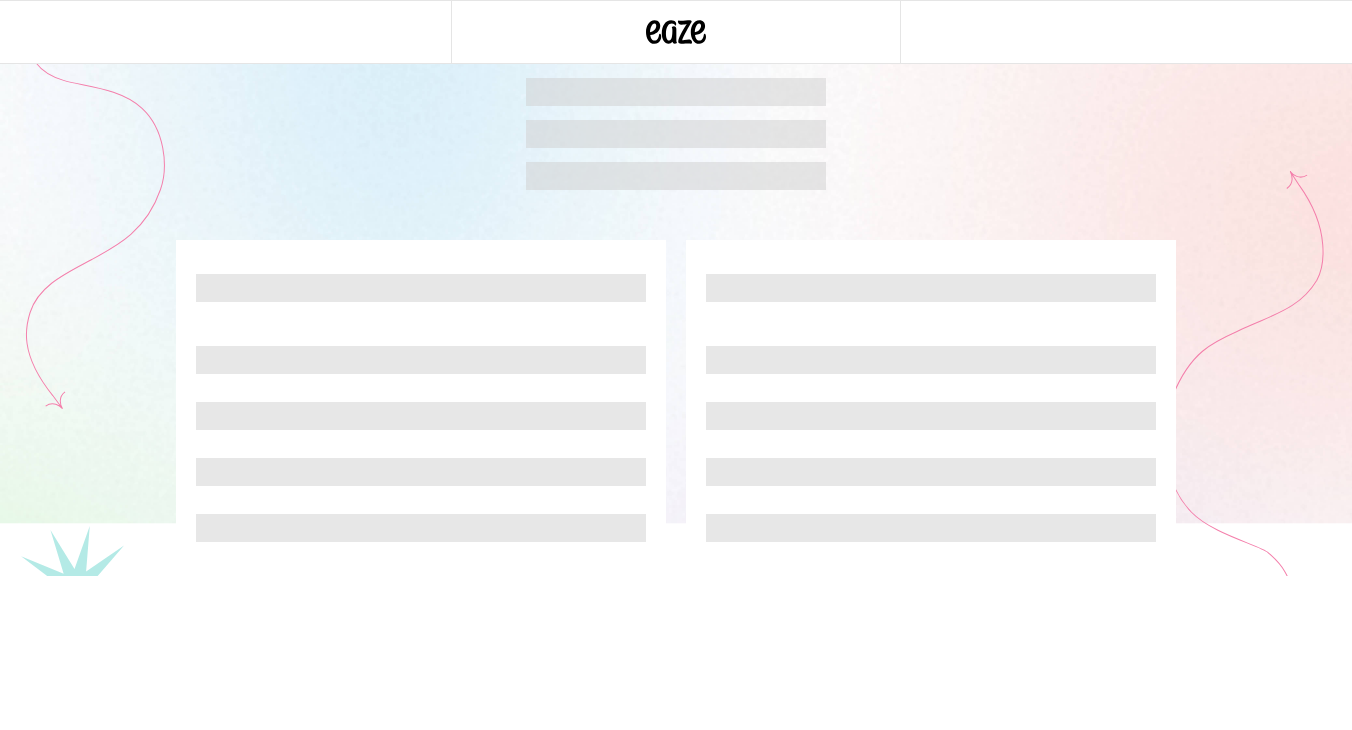 scroll, scrollTop: 0, scrollLeft: 0, axis: both 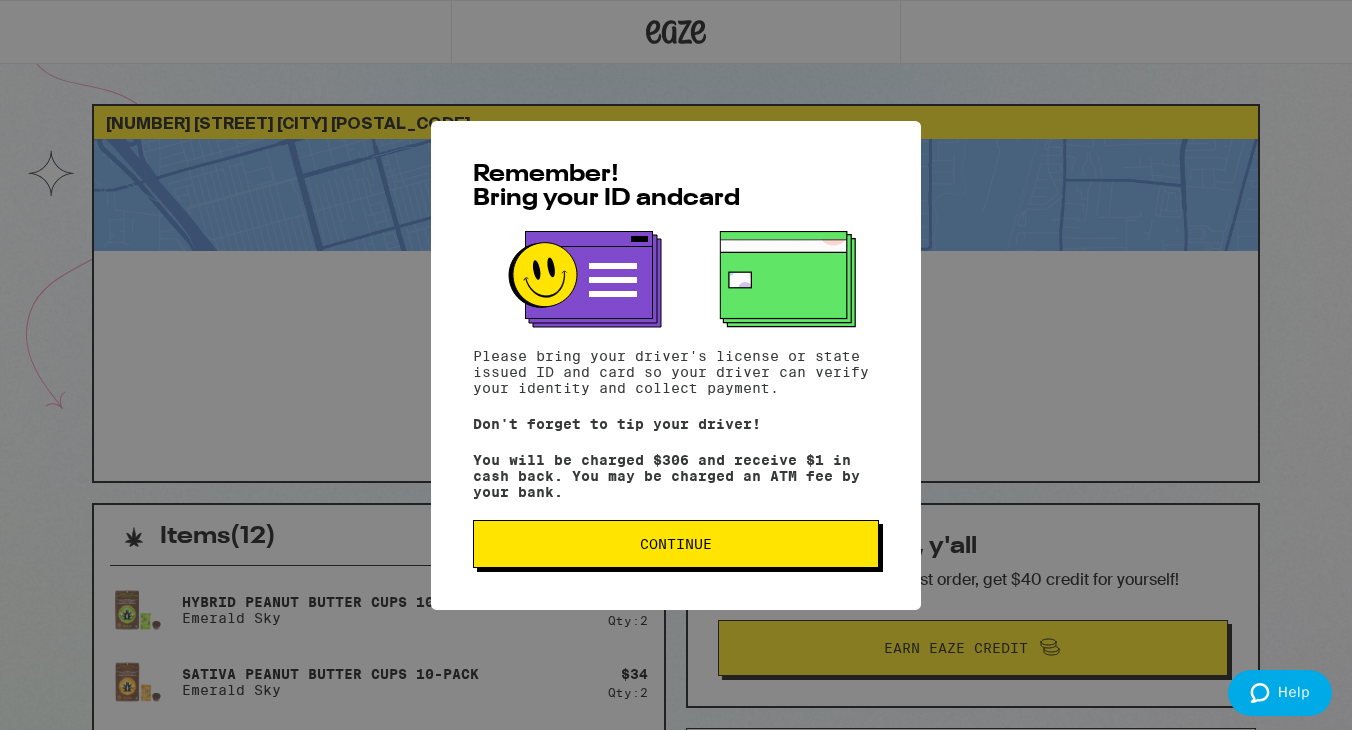 click on "Continue" at bounding box center [676, 544] 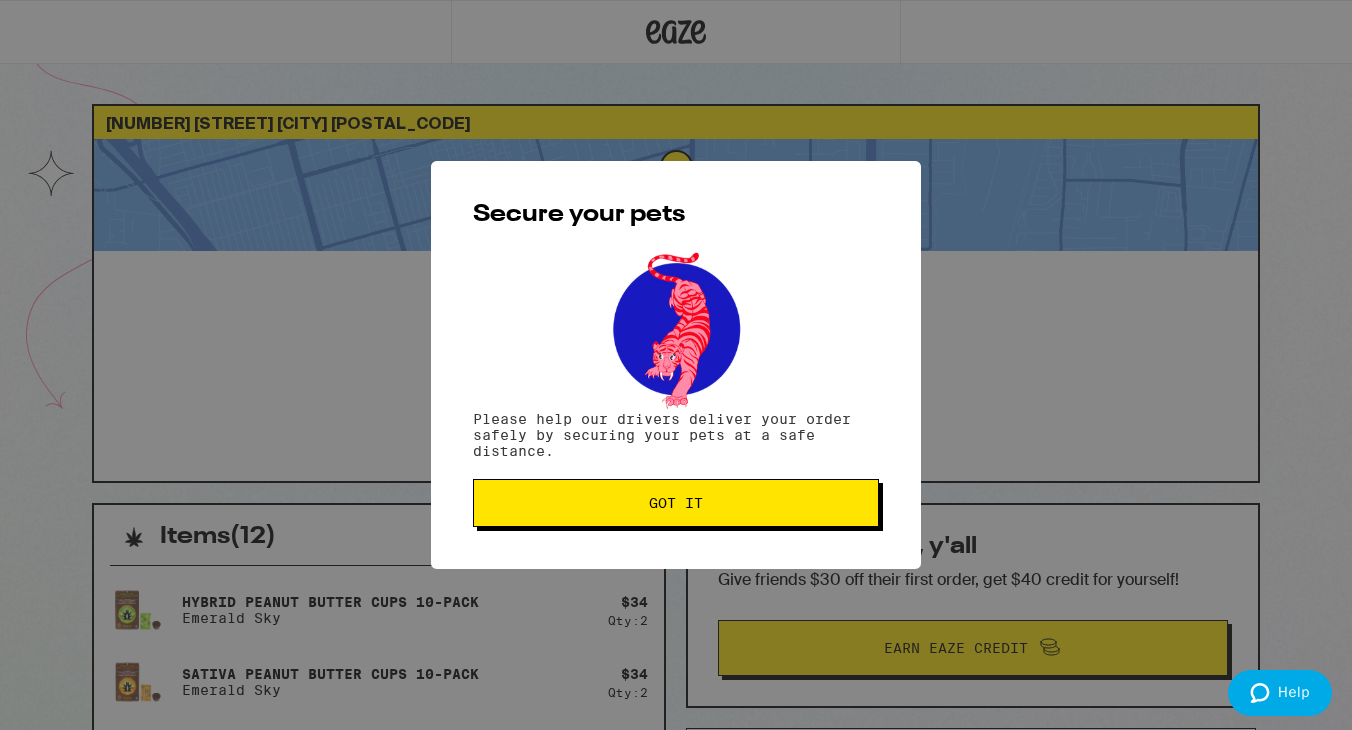 click on "Got it" at bounding box center (676, 503) 